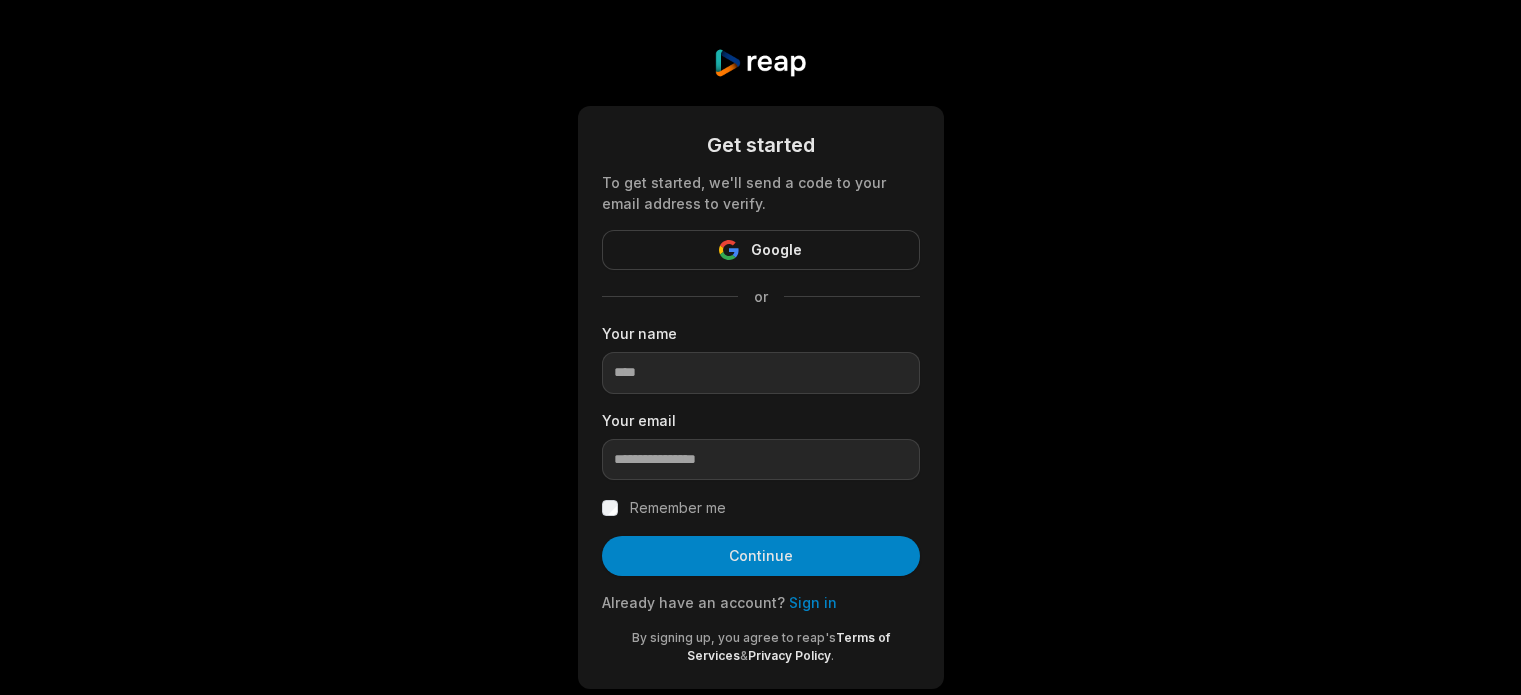 scroll, scrollTop: 0, scrollLeft: 0, axis: both 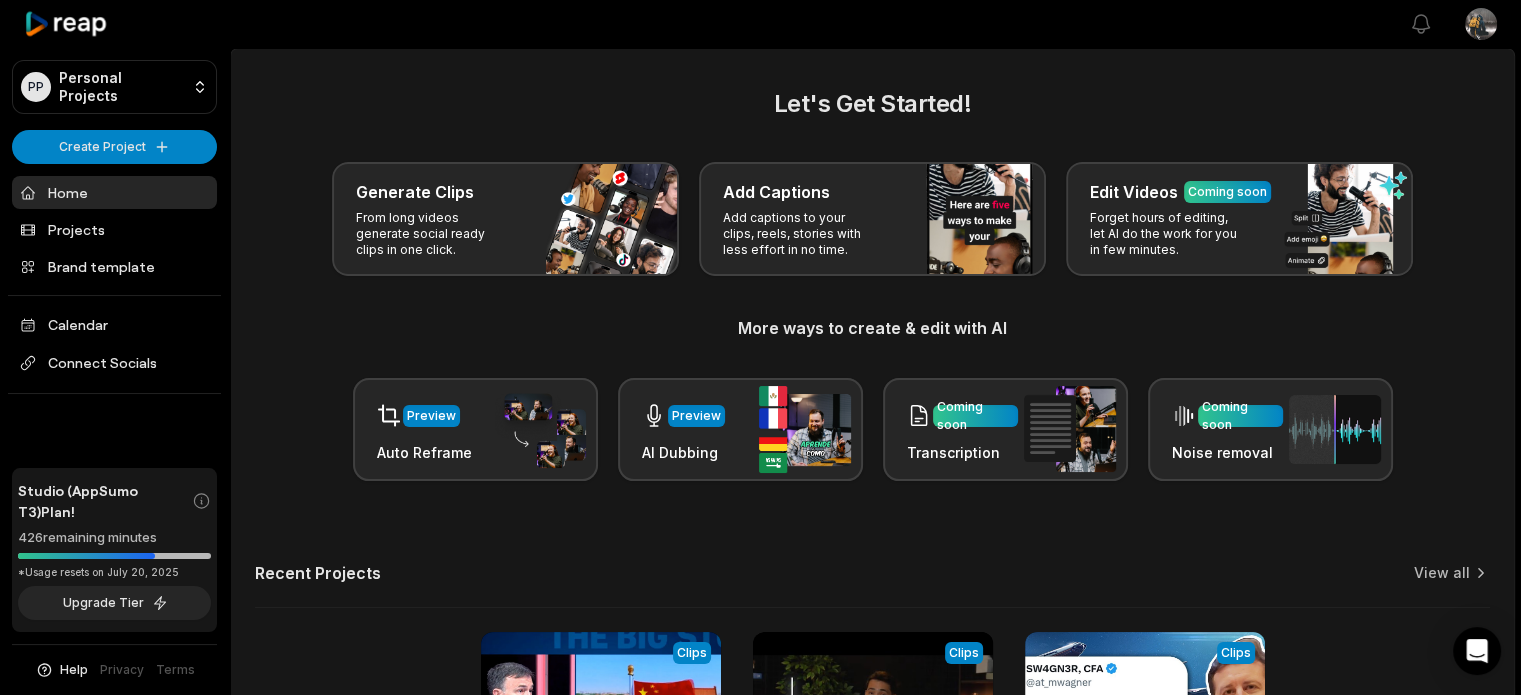 click on "Let's Get Started!" at bounding box center (872, 104) 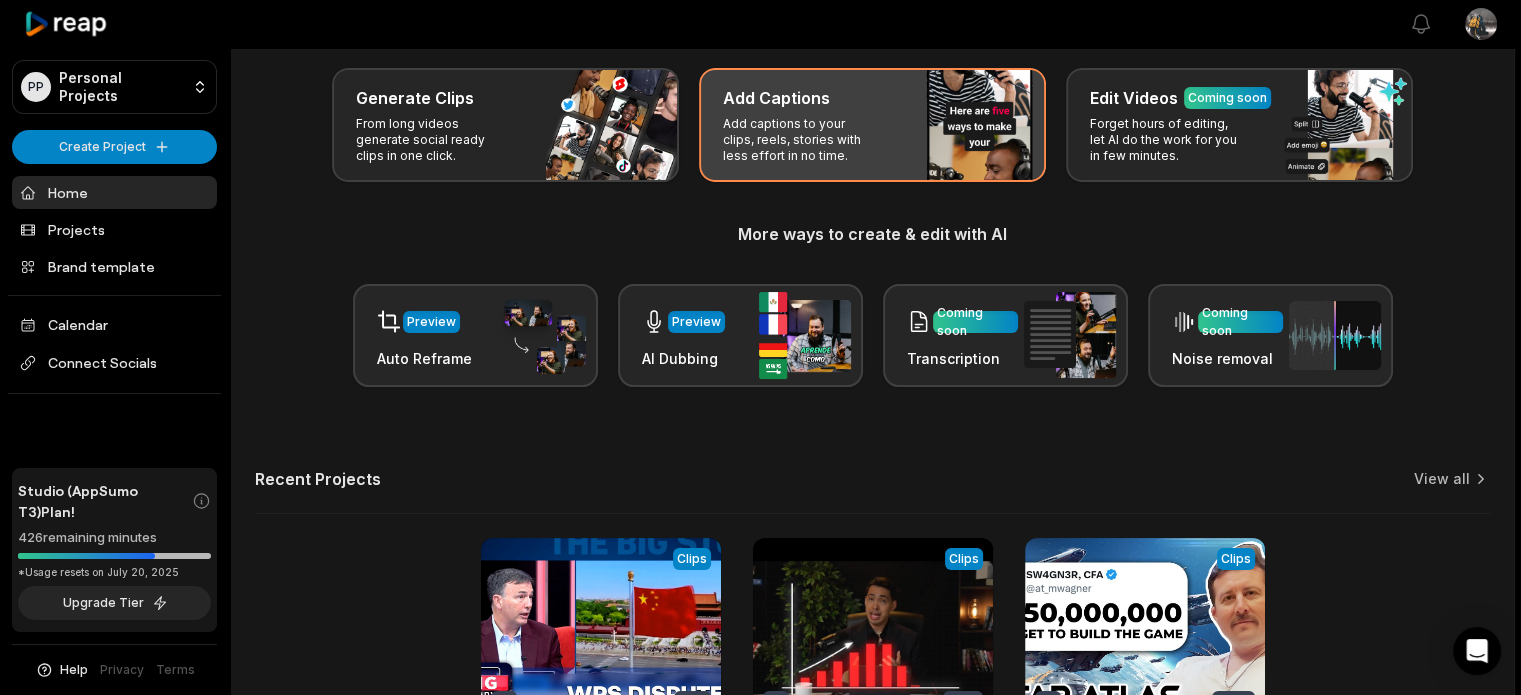 scroll, scrollTop: 0, scrollLeft: 0, axis: both 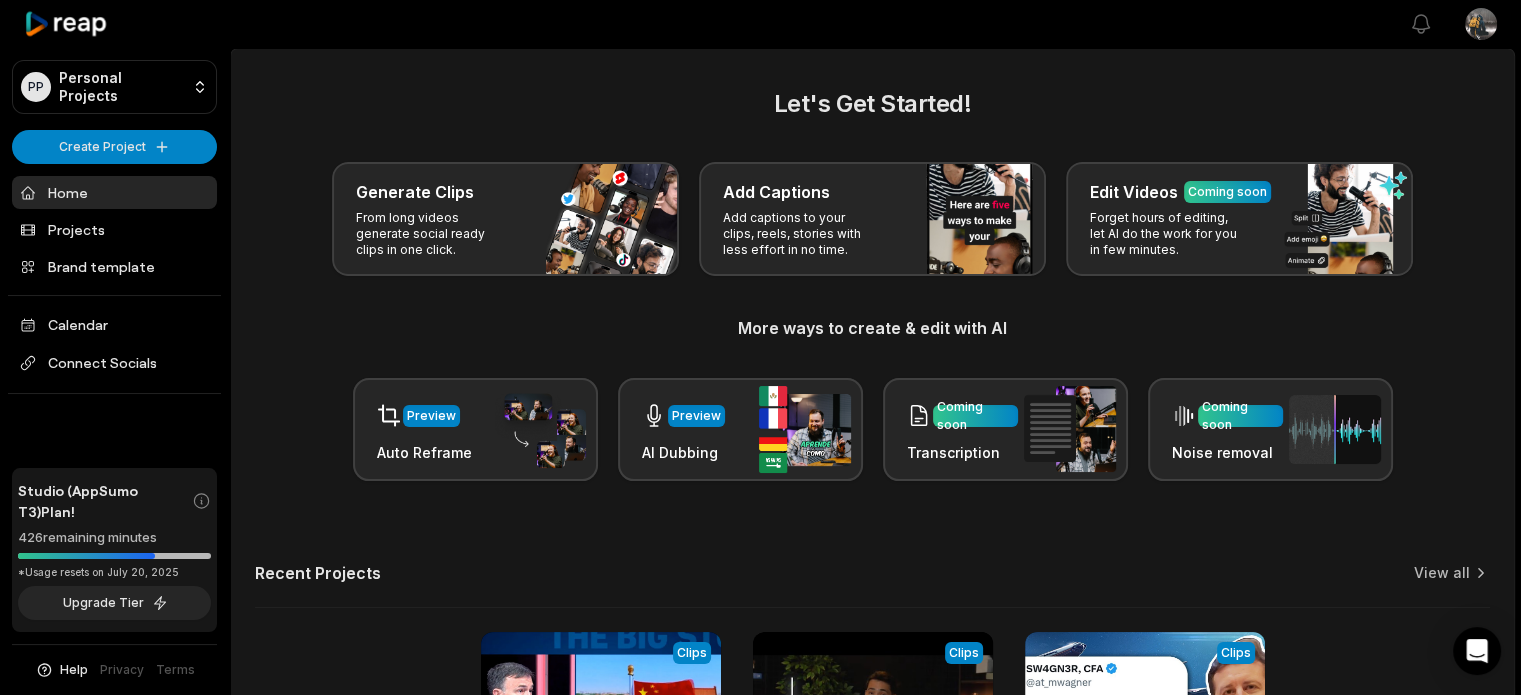 click at bounding box center (819, 24) 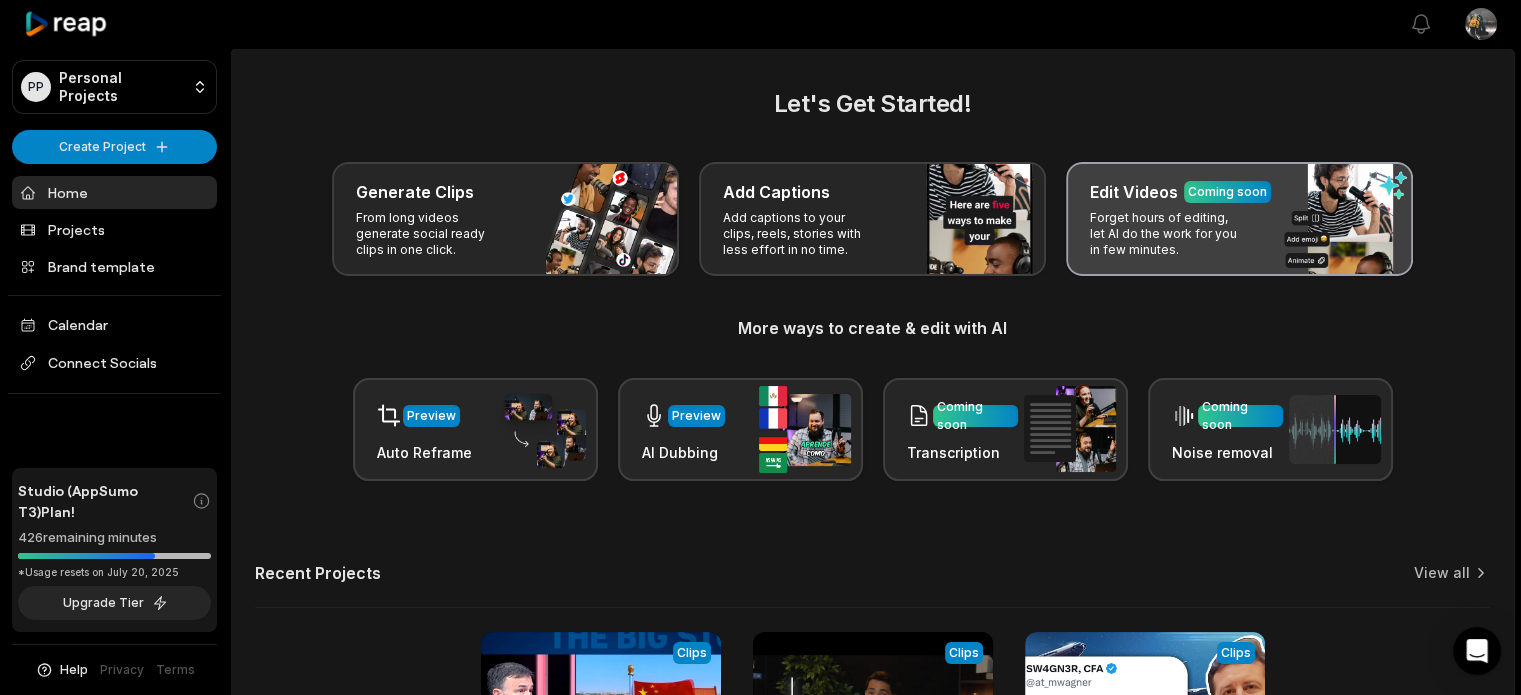 click on "Edit Videos Coming soon Forget hours of editing, let AI do the work for you in few minutes." at bounding box center (1239, 219) 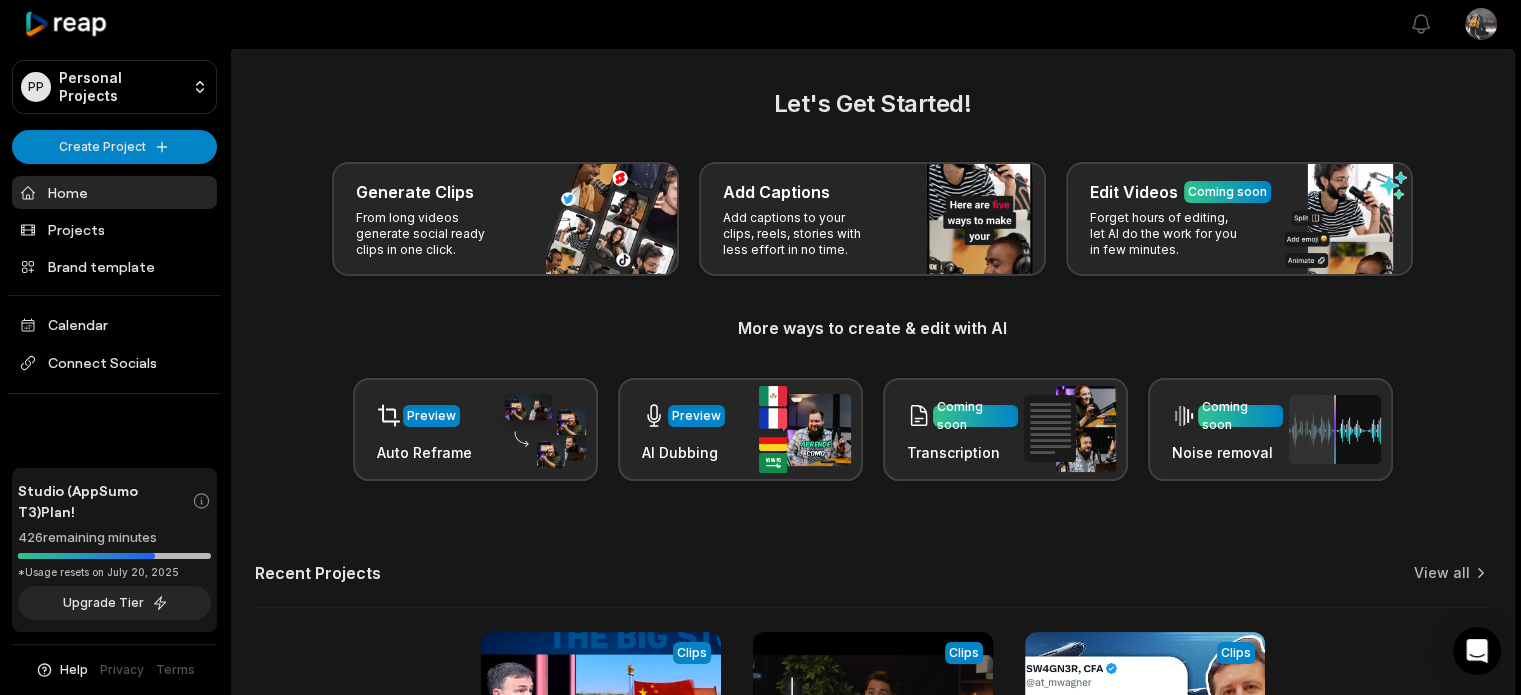 click on "Let's Get Started!" at bounding box center (872, 104) 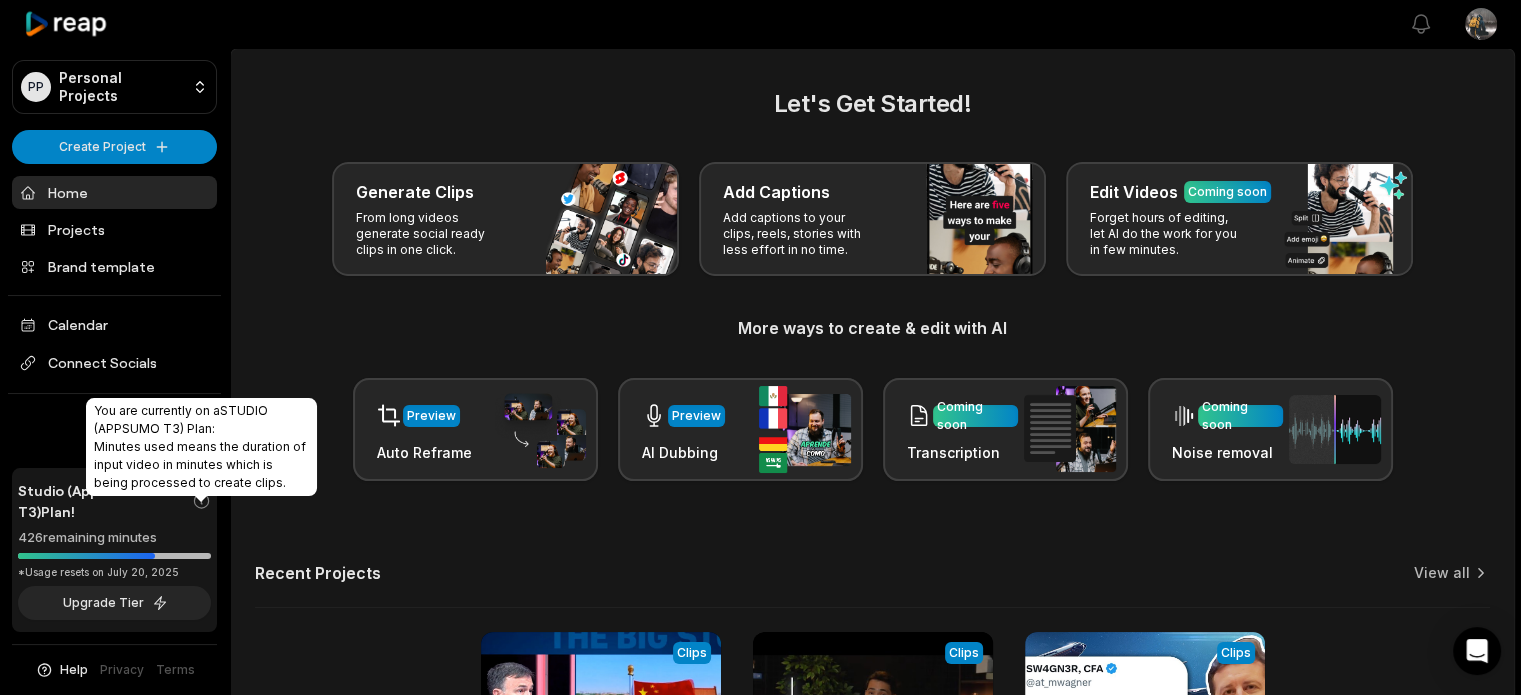 click 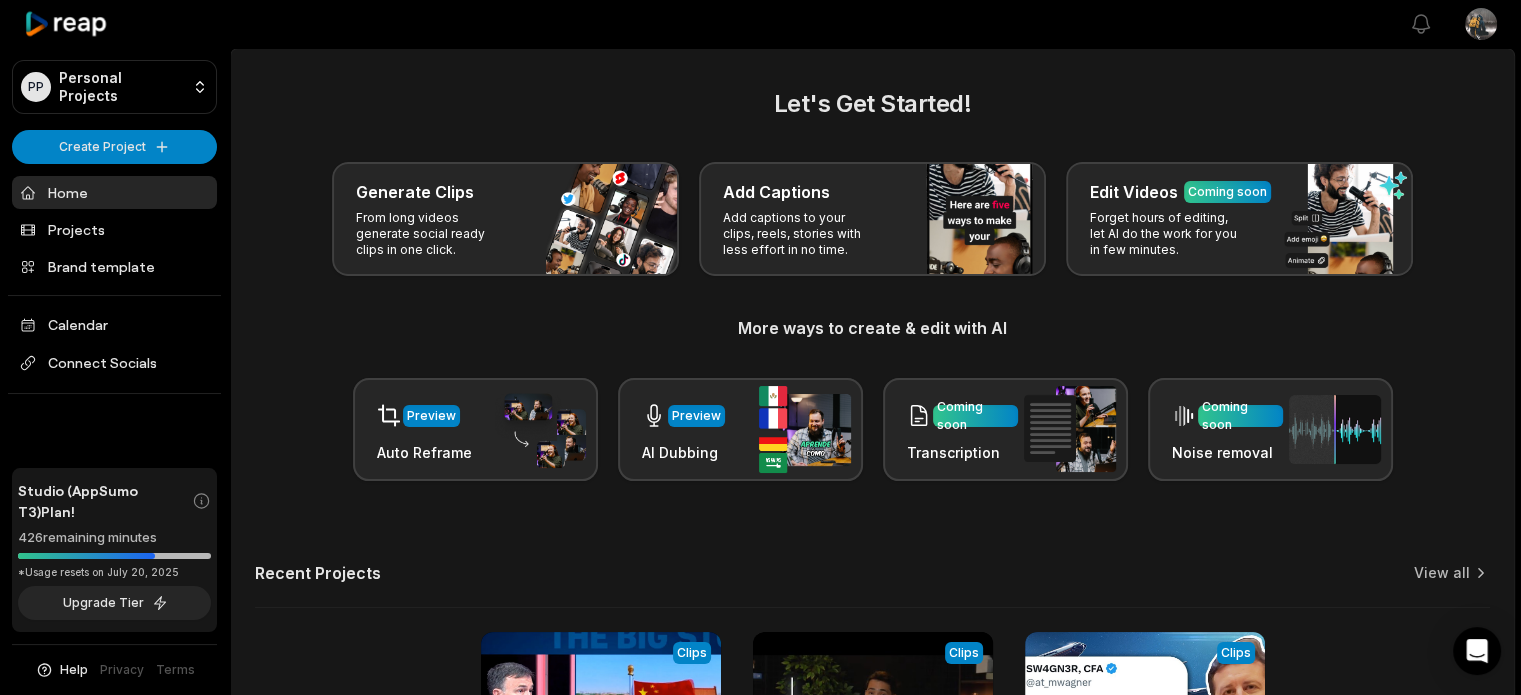 click at bounding box center (86, 556) 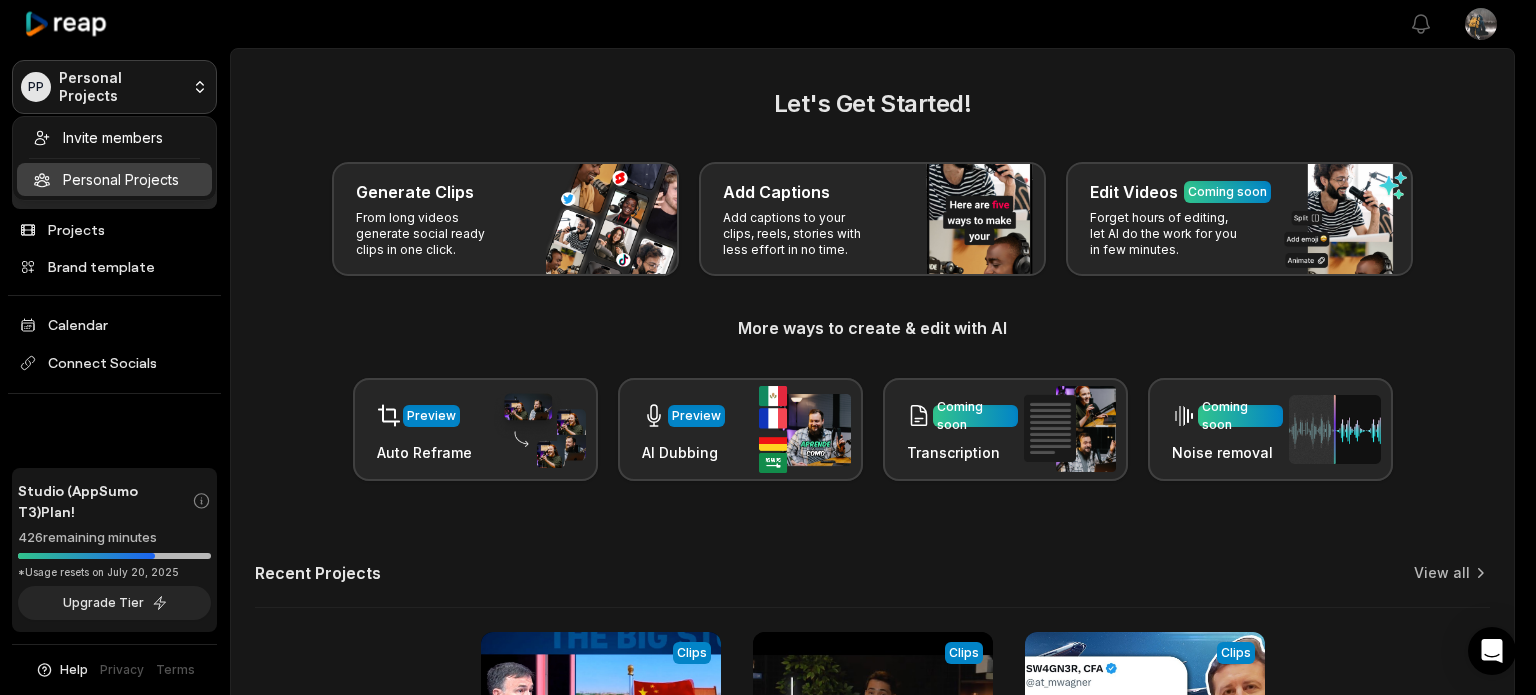 click on "PP Personal Projects Create Project Home Projects Brand template Calendar Connect Socials Studio (AppSumo T3)  Plan! 426  remaining minutes *Usage resets on July 20, 2025 Upgrade Tier Help Privacy Terms Open sidebar View notifications Open user menu   Let's Get Started! Generate Clips From long videos generate social ready clips in one click. Add Captions Add captions to your clips, reels, stories with less effort in no time. Edit Videos Coming soon Forget hours of editing, let AI do the work for you in few minutes. More ways to create & edit with AI Preview Auto Reframe Preview AI Dubbing Coming soon Transcription Coming soon Noise removal Recent Projects View all View Clips Clips 21:01 Powell: PH playing WPS dispute with China well Open options a day ago View Clips Clips 19:08 "PHILIPPINE ECONOMY": FACTS, FICTION & FUTURE TRENDS Open options 9 days ago View Clips Clips 25:56 From $0 to $250 Million: The Star Atlas Journey | Interview with CEO Michael Wagner Open options 2 months ago Made with
:" at bounding box center (768, 347) 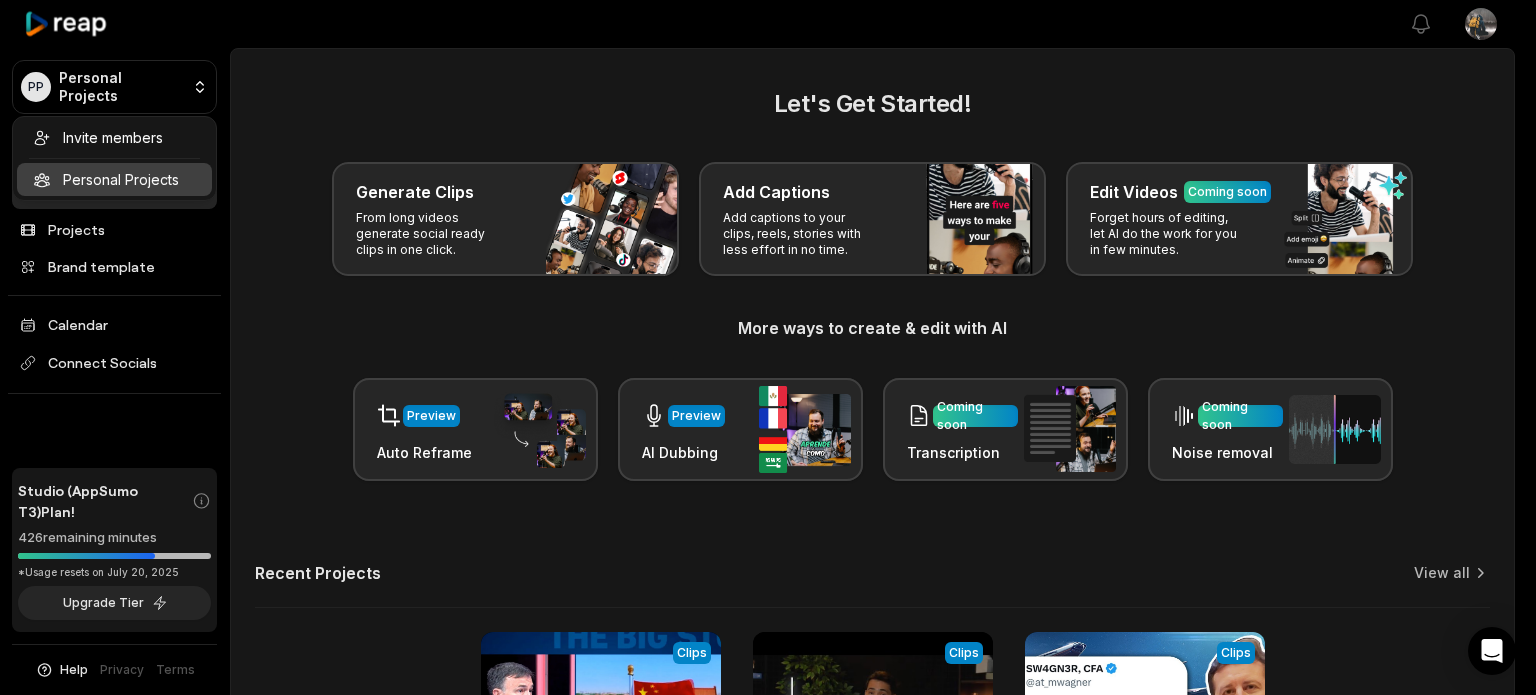 click on "PP Personal Projects Create Project Home Projects Brand template Calendar Connect Socials Studio (AppSumo T3)  Plan! 426  remaining minutes *Usage resets on July 20, 2025 Upgrade Tier Help Privacy Terms Open sidebar View notifications Open user menu   Let's Get Started! Generate Clips From long videos generate social ready clips in one click. Add Captions Add captions to your clips, reels, stories with less effort in no time. Edit Videos Coming soon Forget hours of editing, let AI do the work for you in few minutes. More ways to create & edit with AI Preview Auto Reframe Preview AI Dubbing Coming soon Transcription Coming soon Noise removal Recent Projects View all View Clips Clips 21:01 Powell: PH playing WPS dispute with China well Open options a day ago View Clips Clips 19:08 "PHILIPPINE ECONOMY": FACTS, FICTION & FUTURE TRENDS Open options 9 days ago View Clips Clips 25:56 From $0 to $250 Million: The Star Atlas Journey | Interview with CEO Michael Wagner Open options 2 months ago Made with
:" at bounding box center (768, 347) 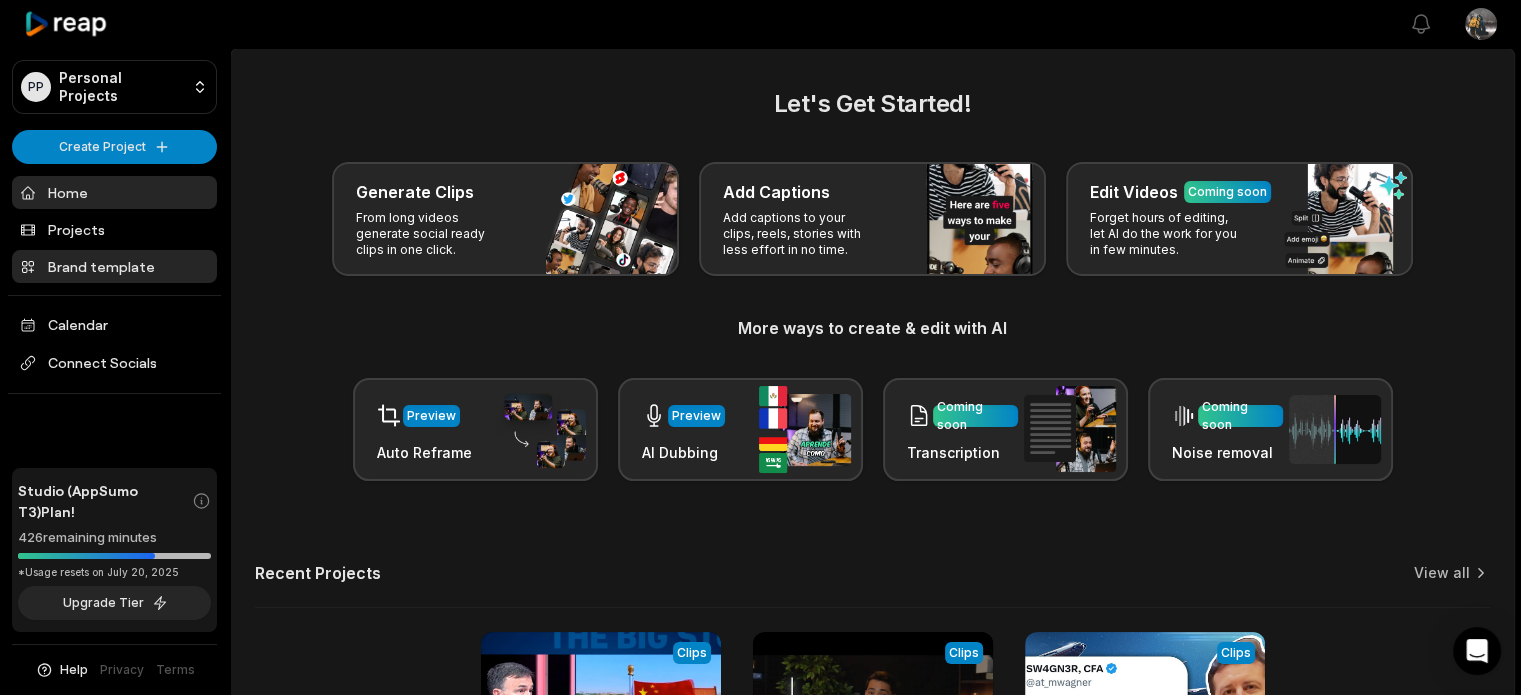 click on "Brand template" at bounding box center [114, 266] 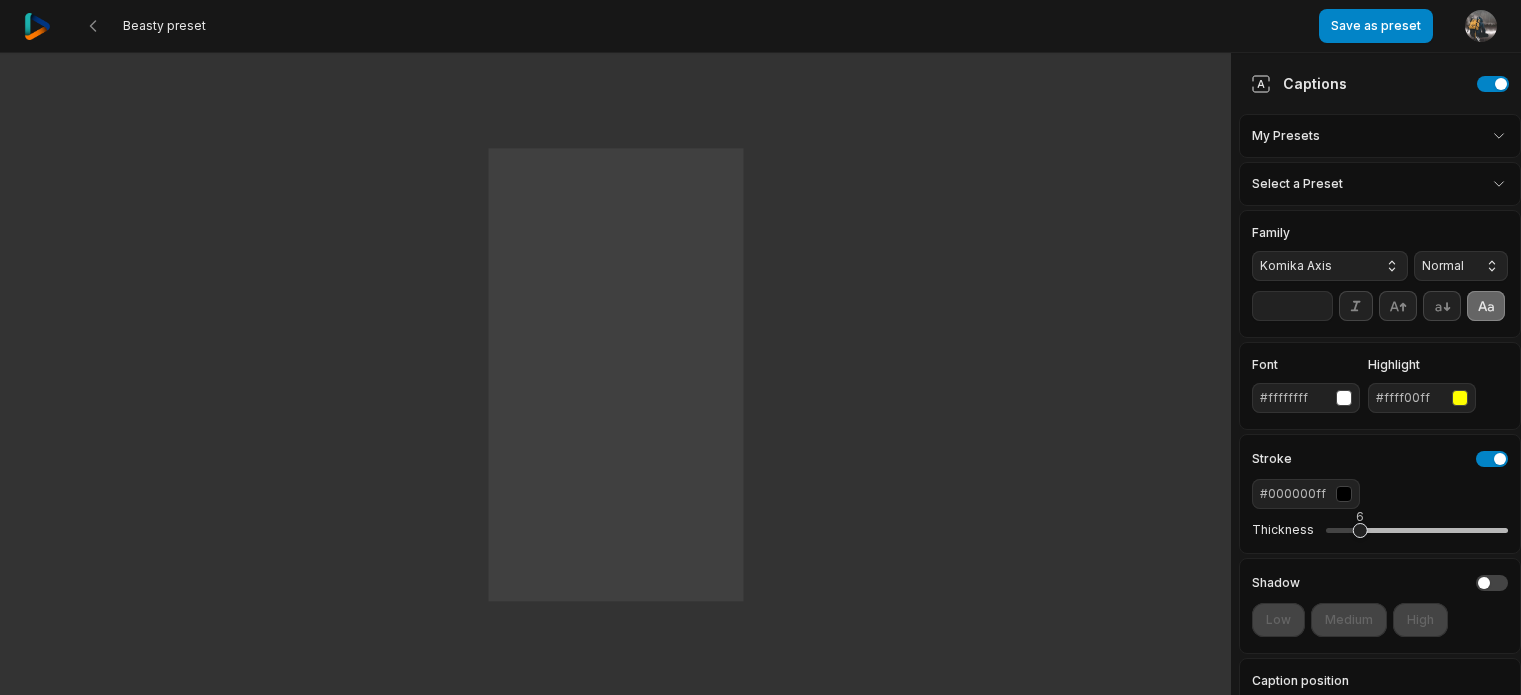 scroll, scrollTop: 0, scrollLeft: 0, axis: both 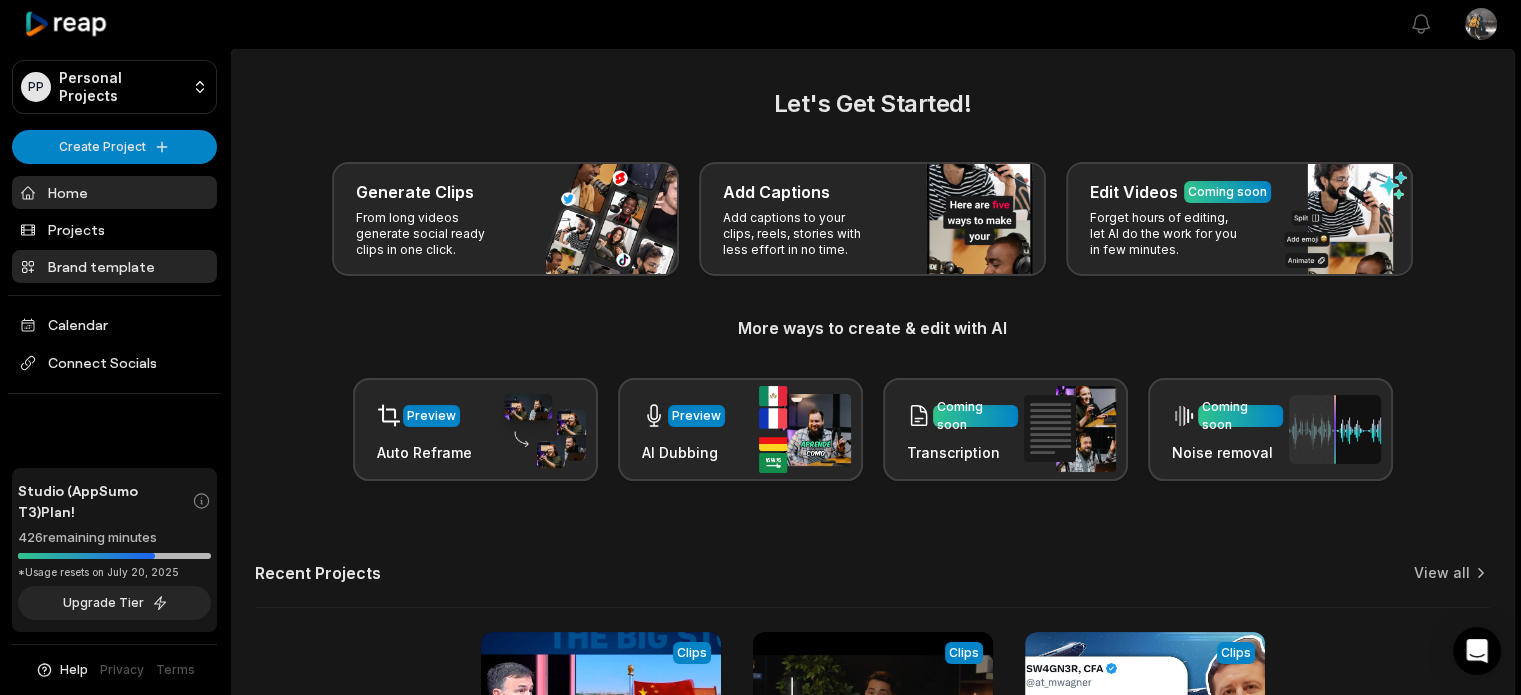 click on "Brand template" at bounding box center [114, 266] 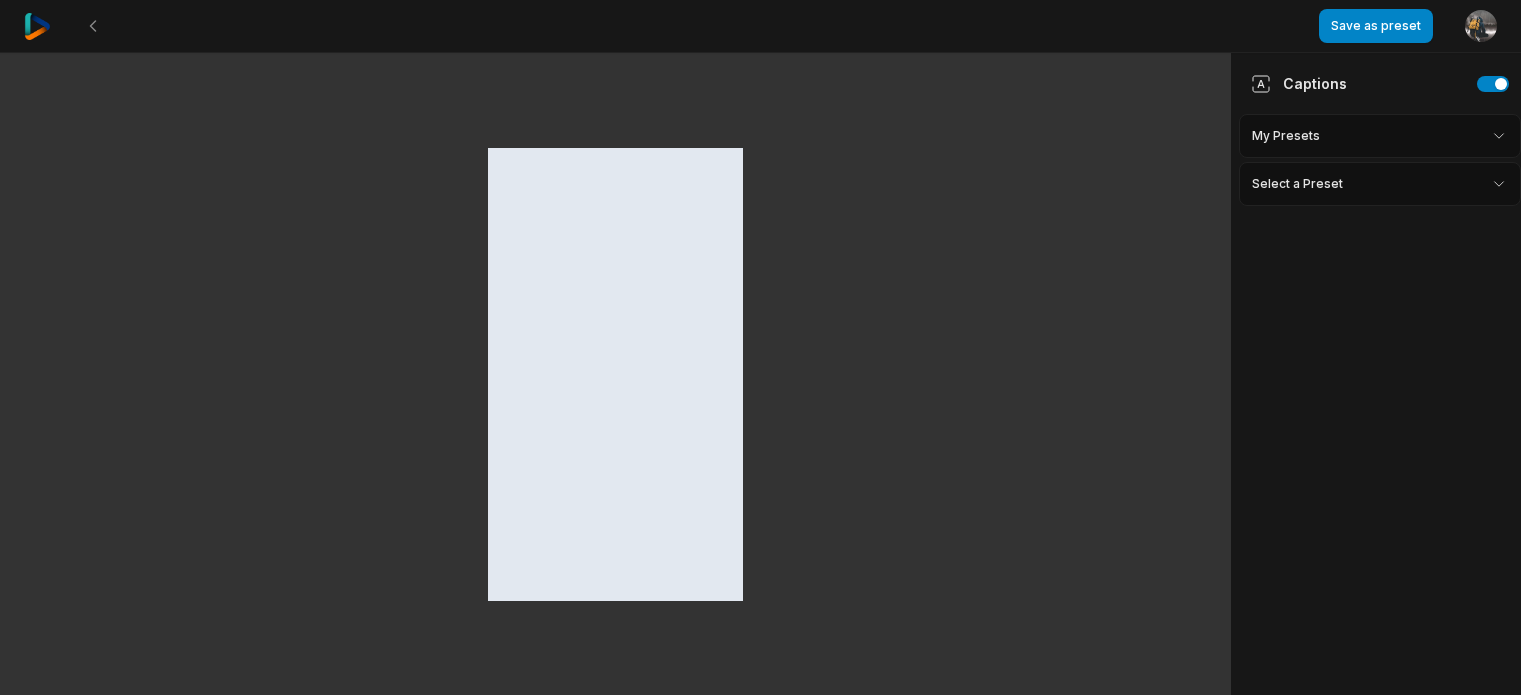 scroll, scrollTop: 0, scrollLeft: 0, axis: both 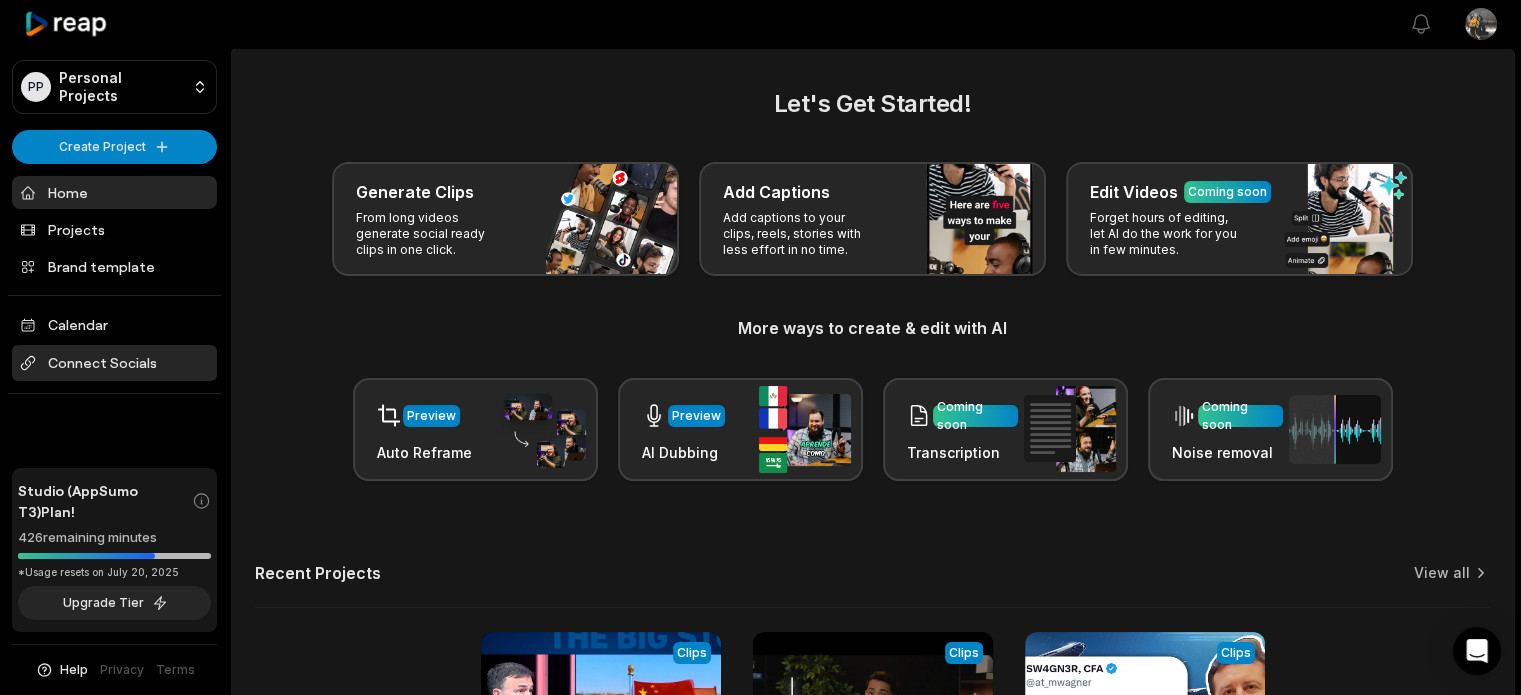 click on "Connect Socials" at bounding box center [114, 363] 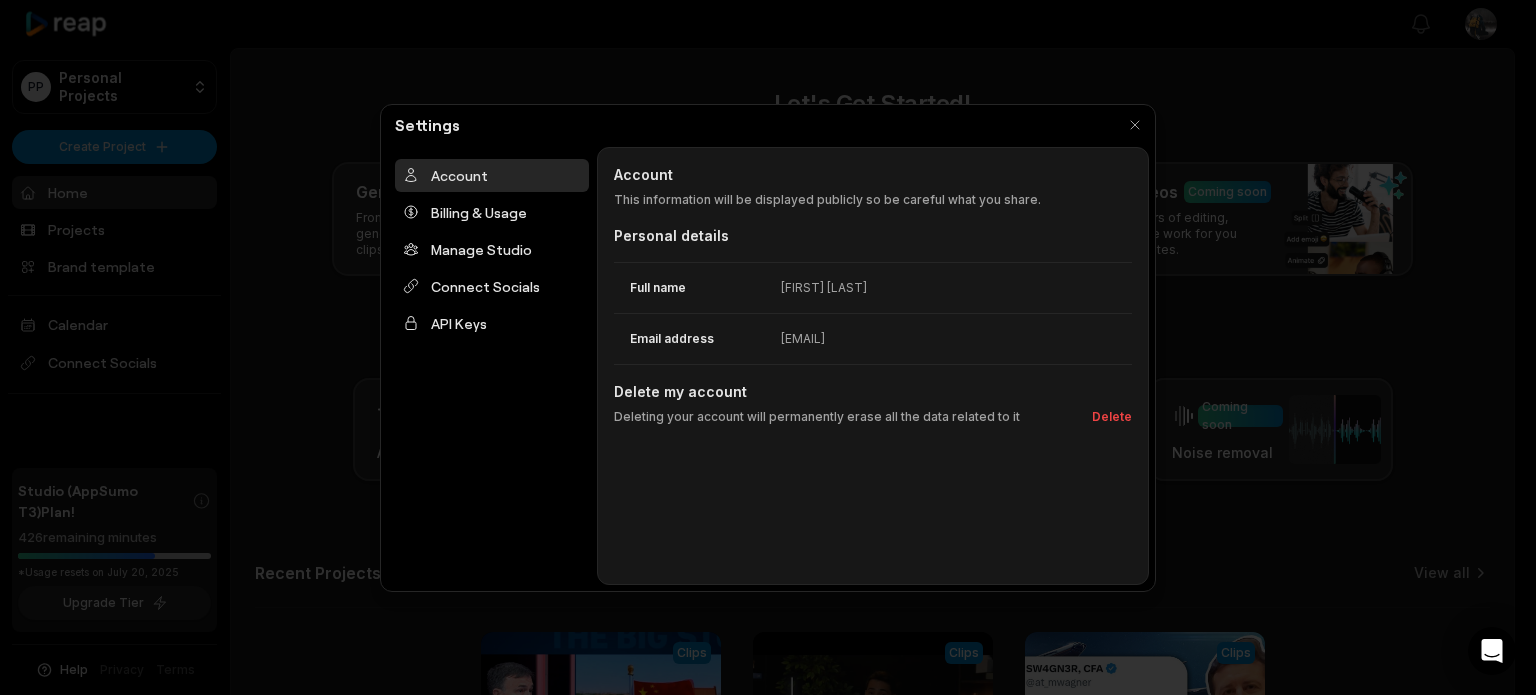 click at bounding box center (768, 347) 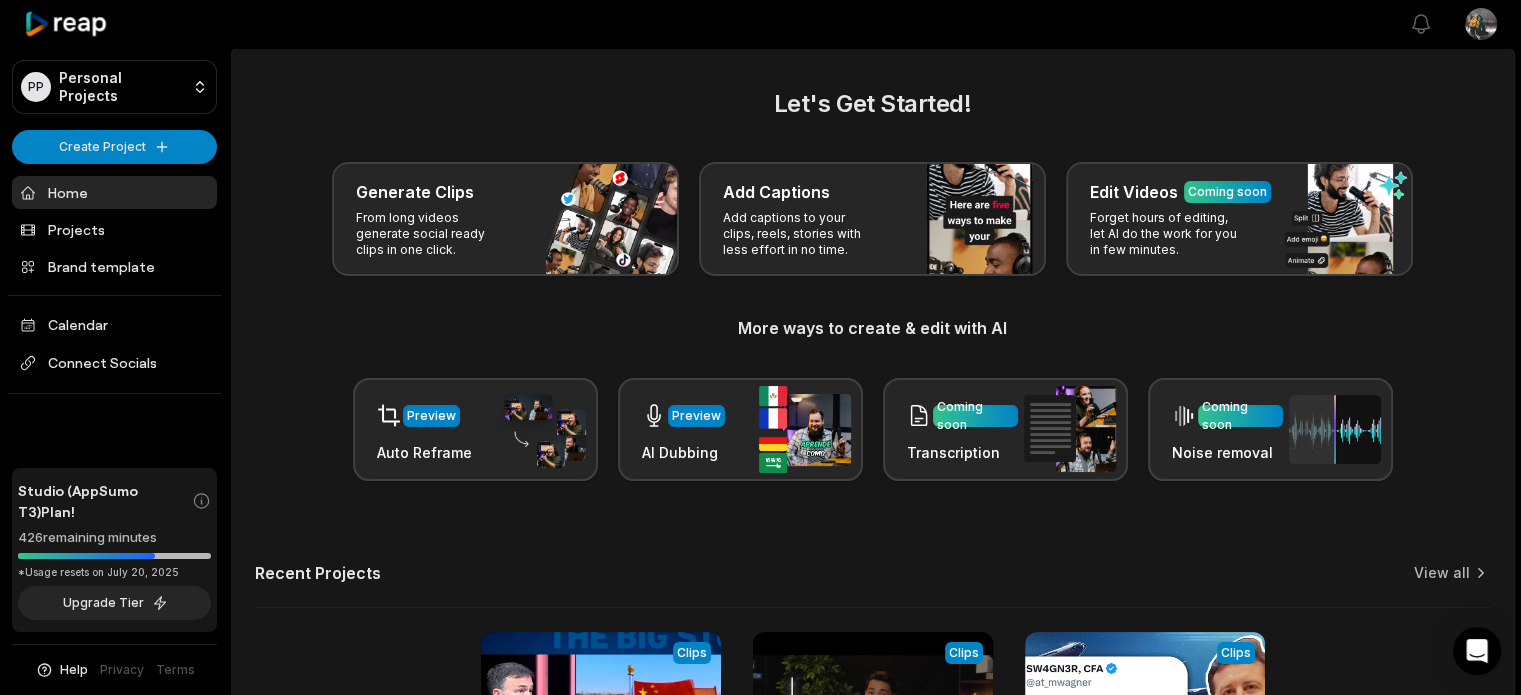 click at bounding box center (86, 556) 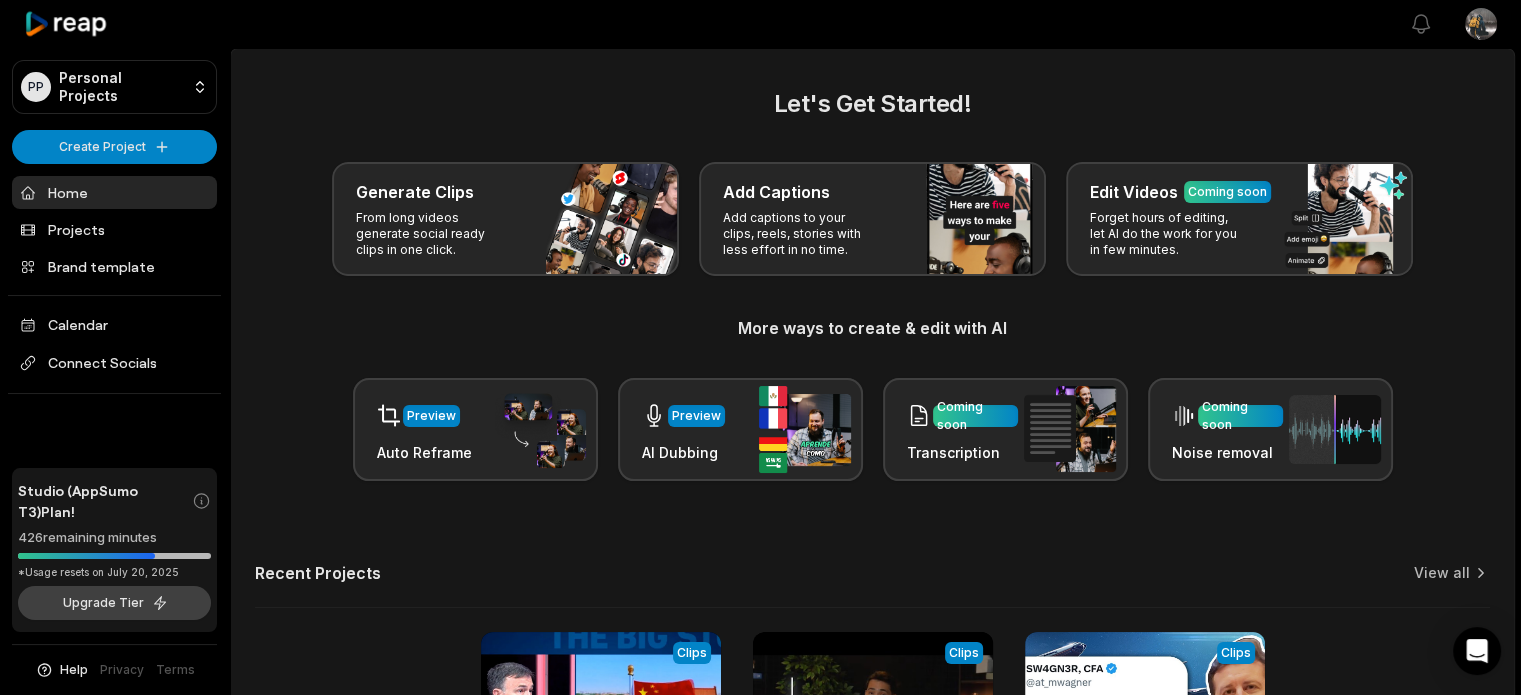 click on "Upgrade Tier" at bounding box center (114, 603) 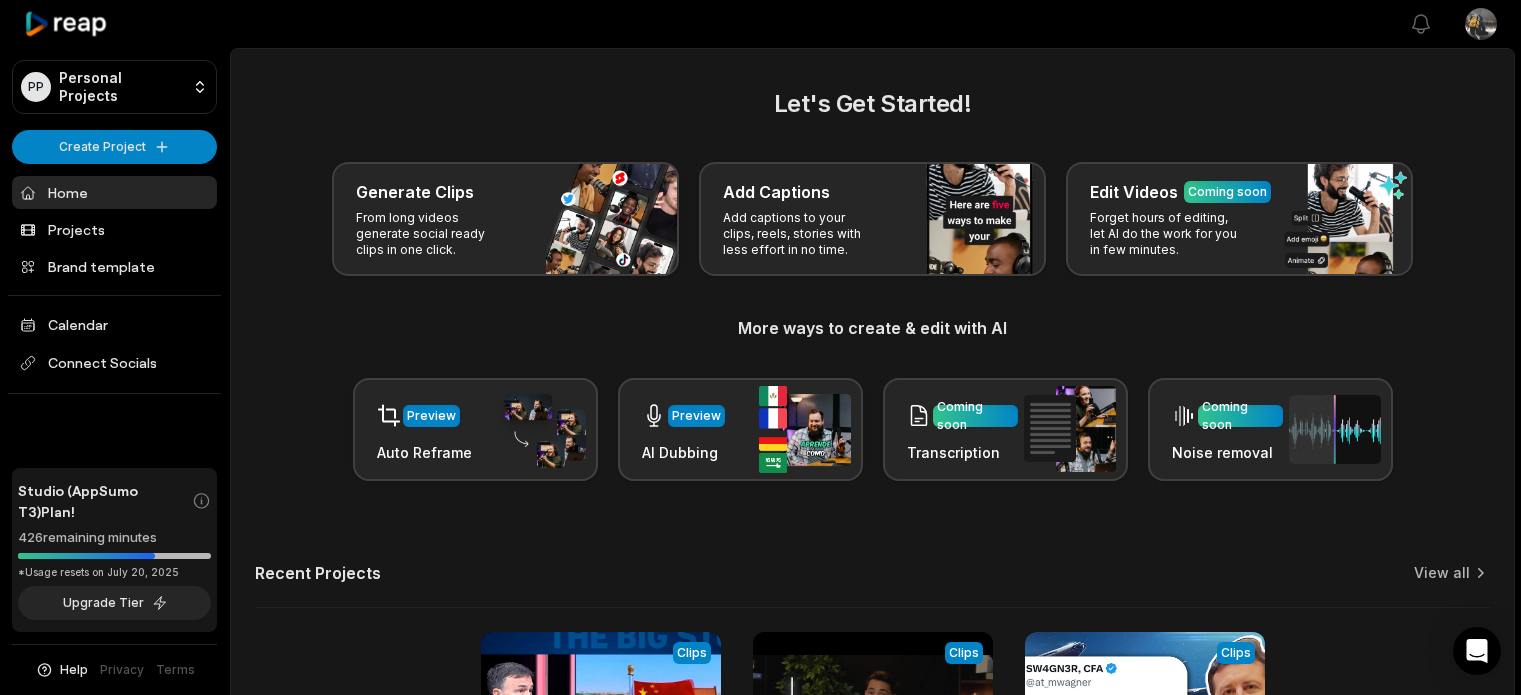 scroll, scrollTop: 302, scrollLeft: 0, axis: vertical 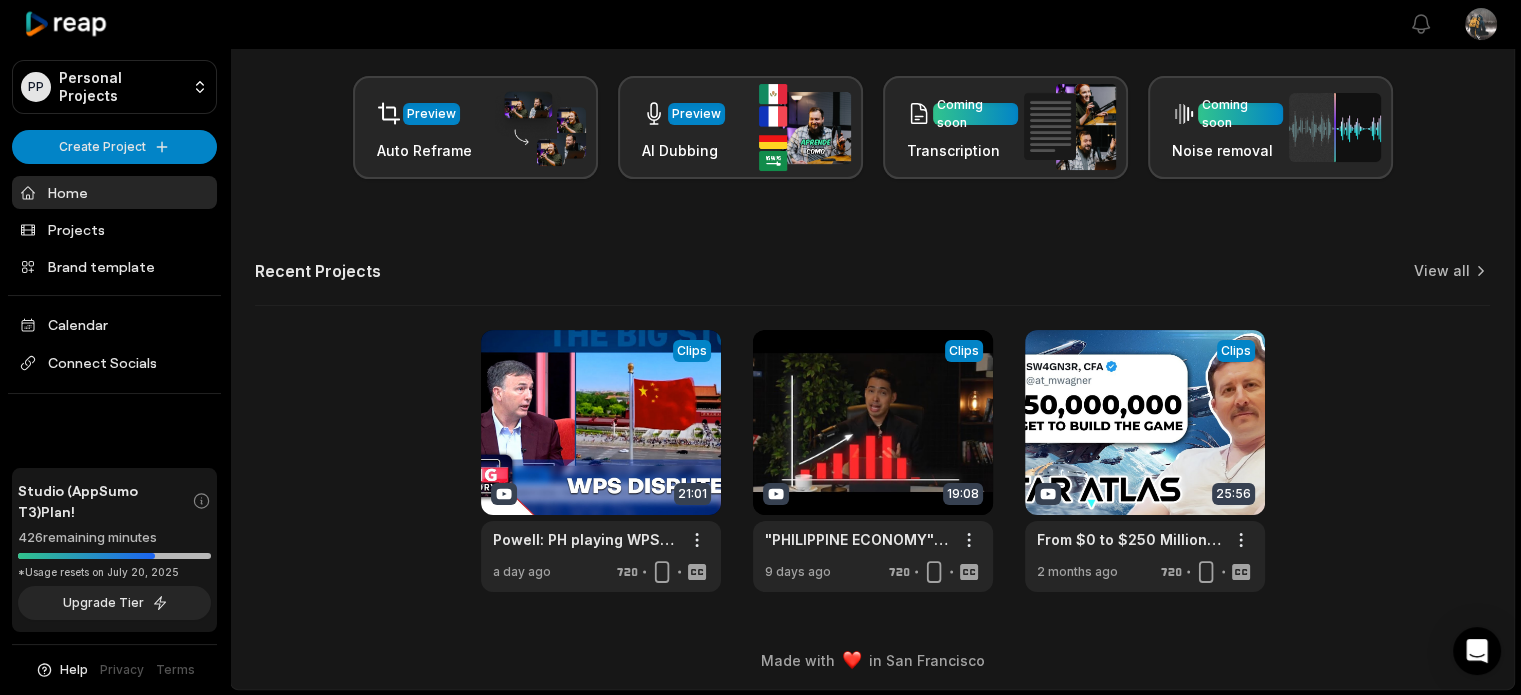 click at bounding box center (86, 556) 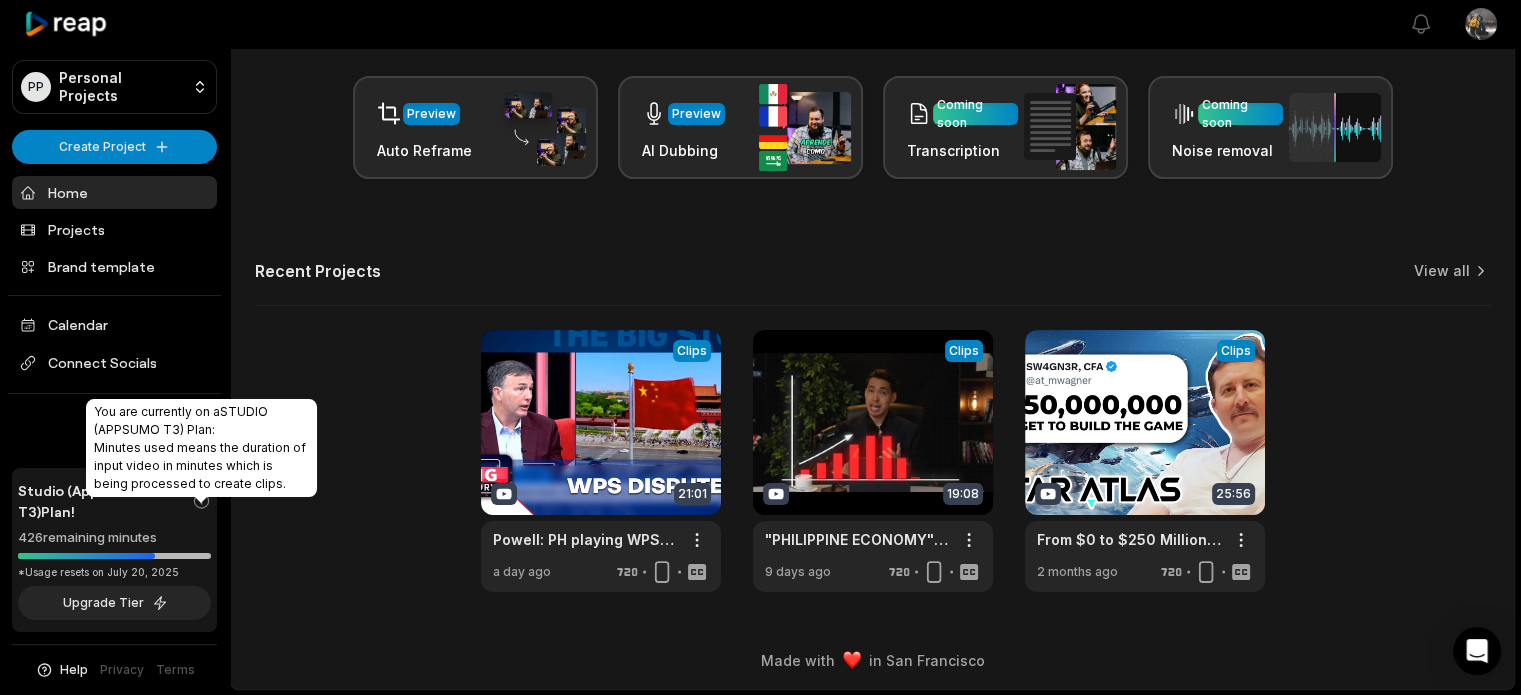 click 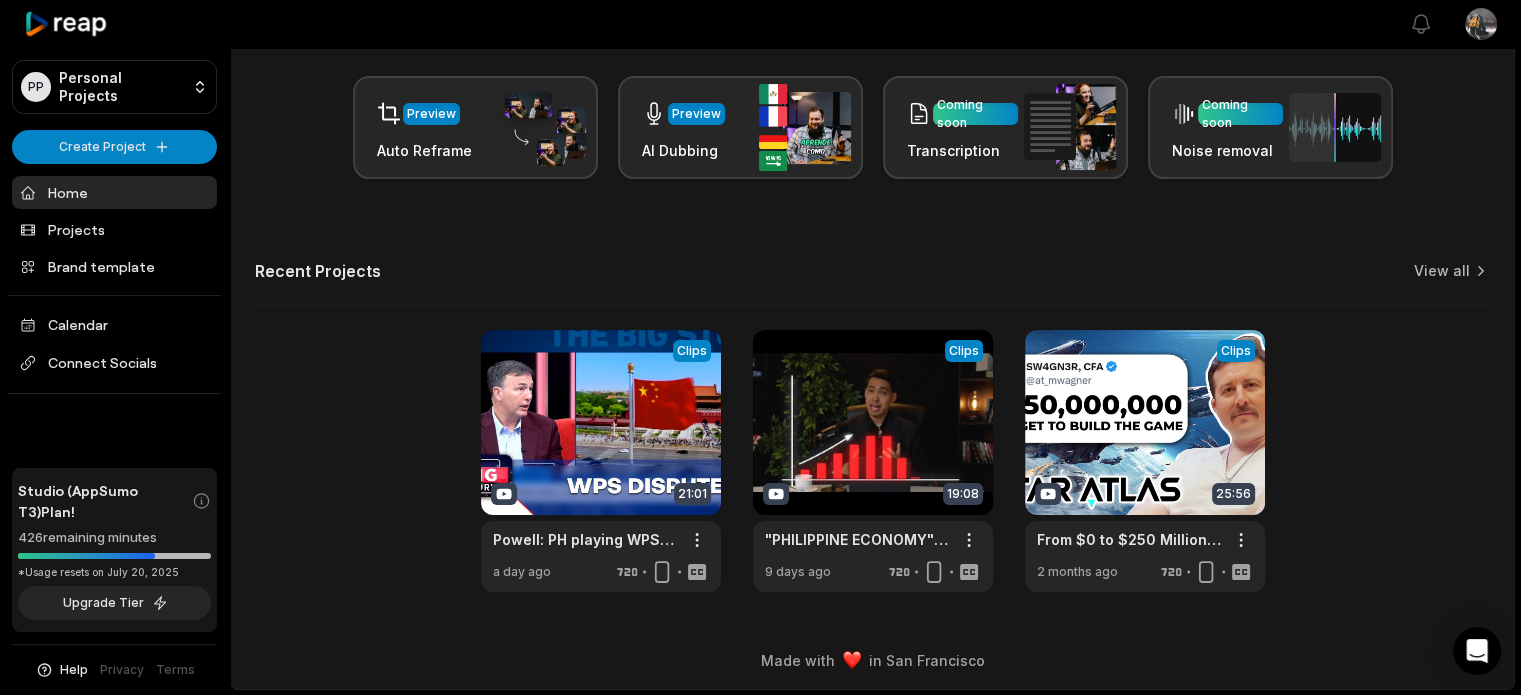 click on "*Usage resets on July 20, 2025" at bounding box center (114, 572) 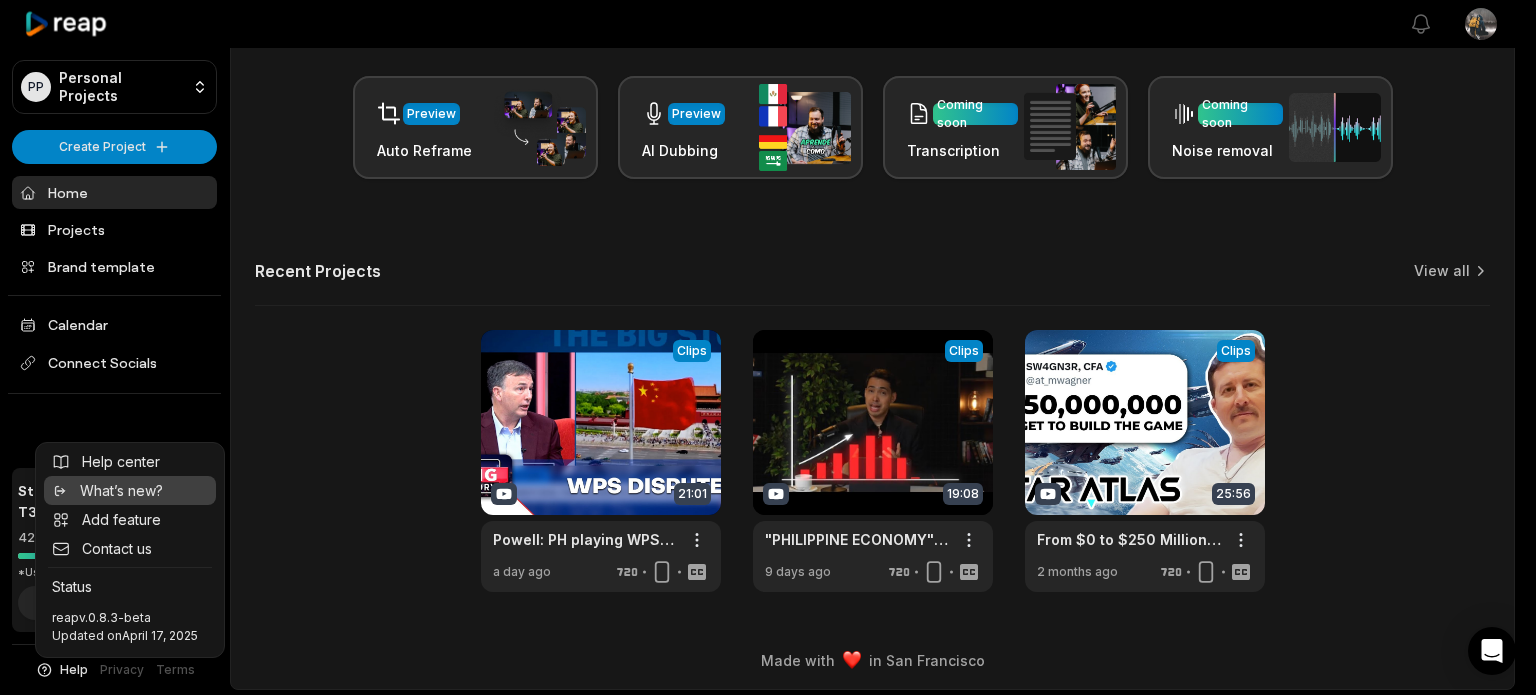 click on "What’s new?" at bounding box center (121, 490) 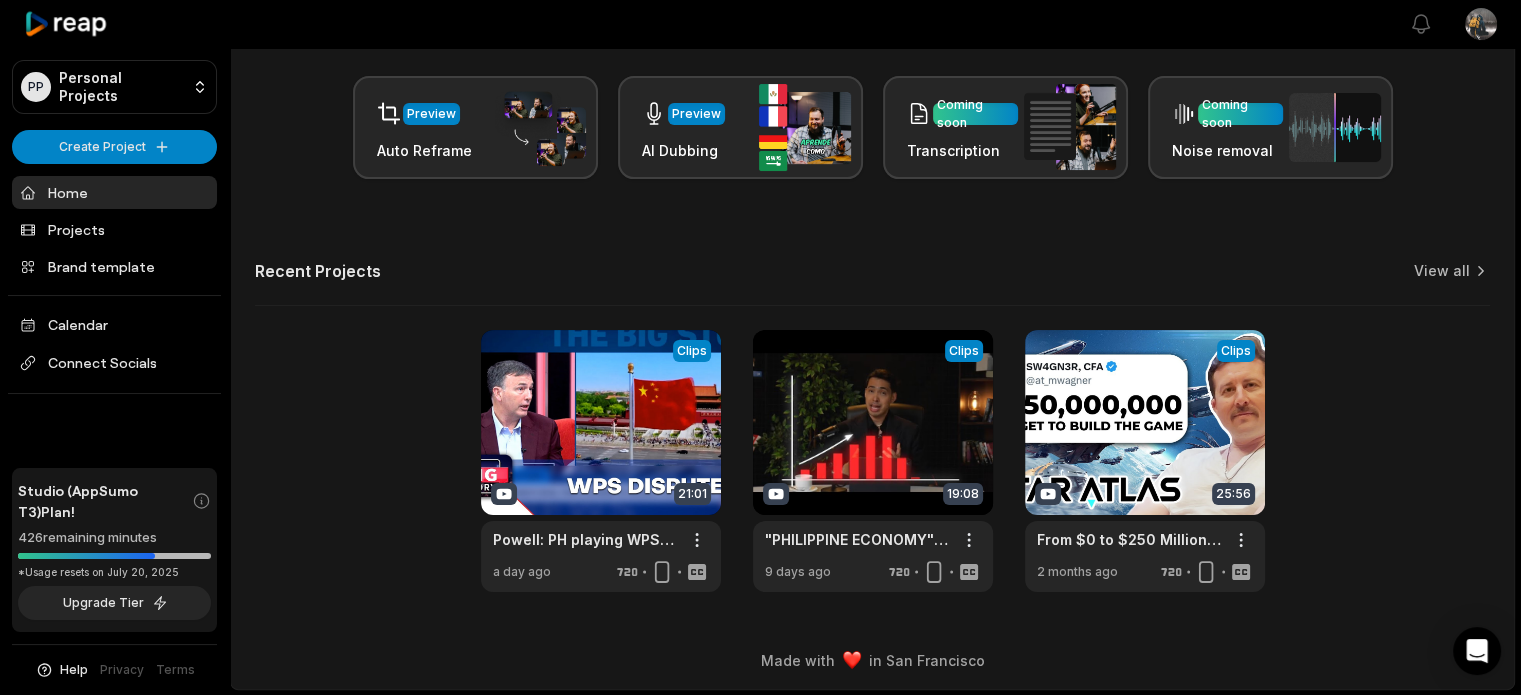 click on "Help" at bounding box center (74, 670) 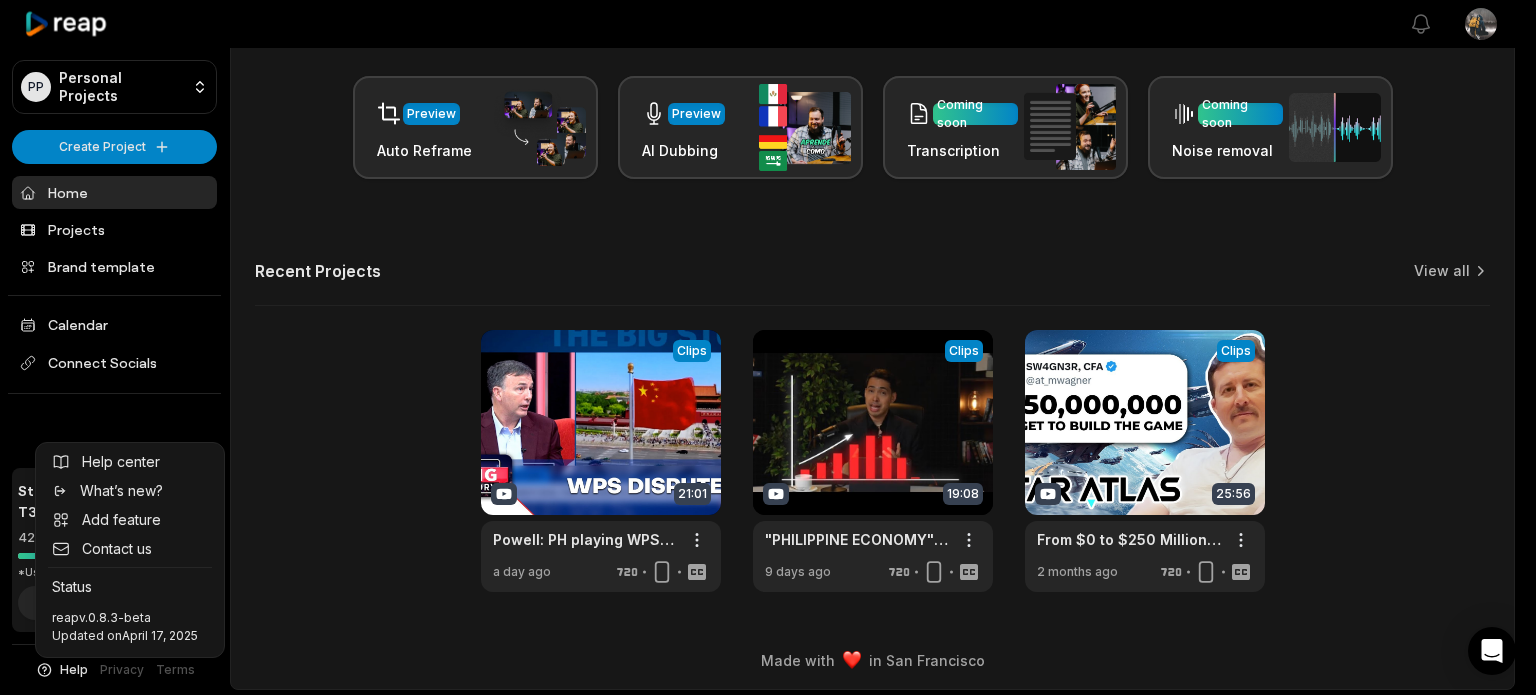 click on "Status" at bounding box center [130, 586] 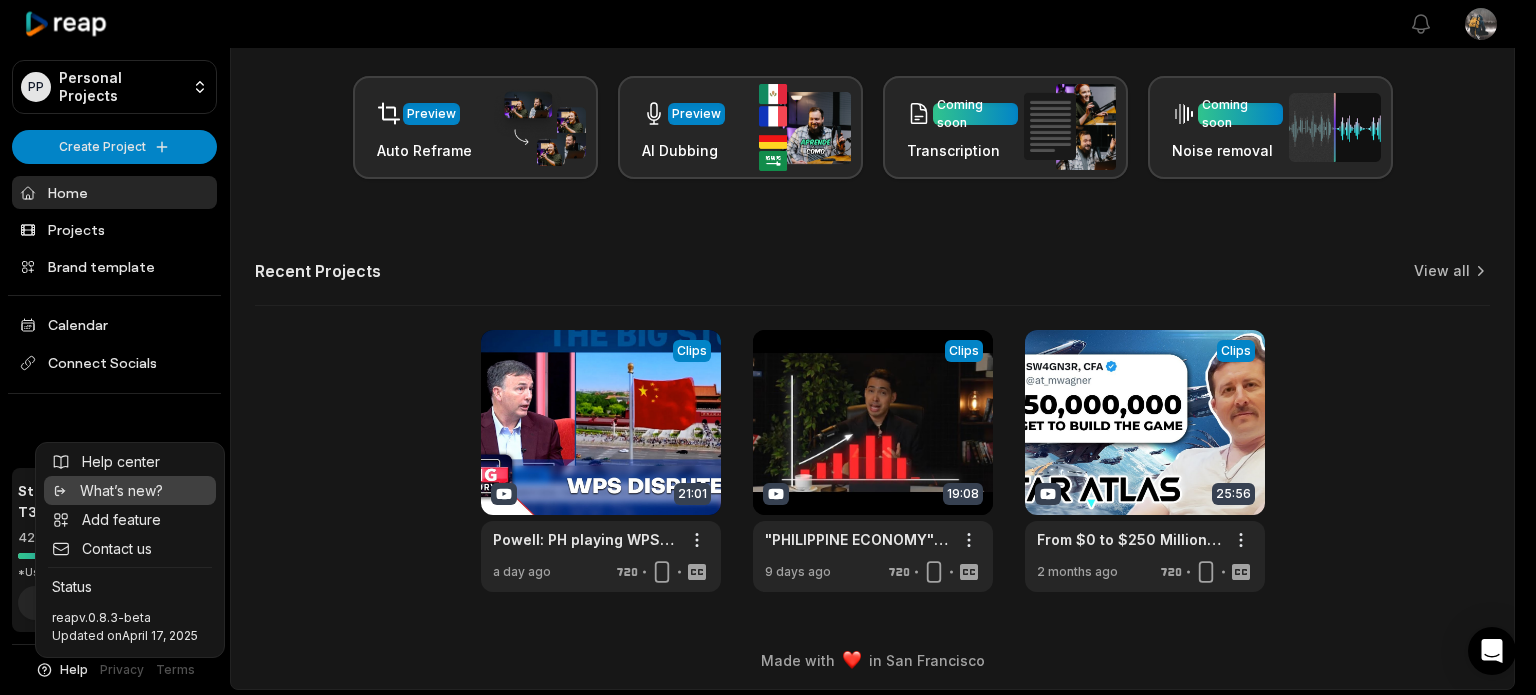 click on "PP Personal Projects Create Project Home Projects Brand template Calendar Connect Socials Studio (AppSumo T3)  Plan! 426  remaining minutes *Usage resets on July 20, 2025 Upgrade Tier Help Help center What’s new? Add feature Contact us Status reap  v.0.8.3-beta Updated on  April 17, 2025 Privacy Terms Open sidebar View notifications Open user menu   Let's Get Started! Generate Clips From long videos generate social ready clips in one click. Add Captions Add captions to your clips, reels, stories with less effort in no time. Edit Videos Coming soon Forget hours of editing, let AI do the work for you in few minutes. More ways to create & edit with AI Preview Auto Reframe Preview AI Dubbing Coming soon Transcription Coming soon Noise removal Recent Projects View all View Clips Clips 21:01 Powell: PH playing WPS dispute with China well Open options a day ago View Clips Clips 19:08 "PHILIPPINE ECONOMY": FACTS, FICTION & FUTURE TRENDS Open options 9 days ago View Clips Clips 25:56 Open options 2 months ago" at bounding box center (760, 197) 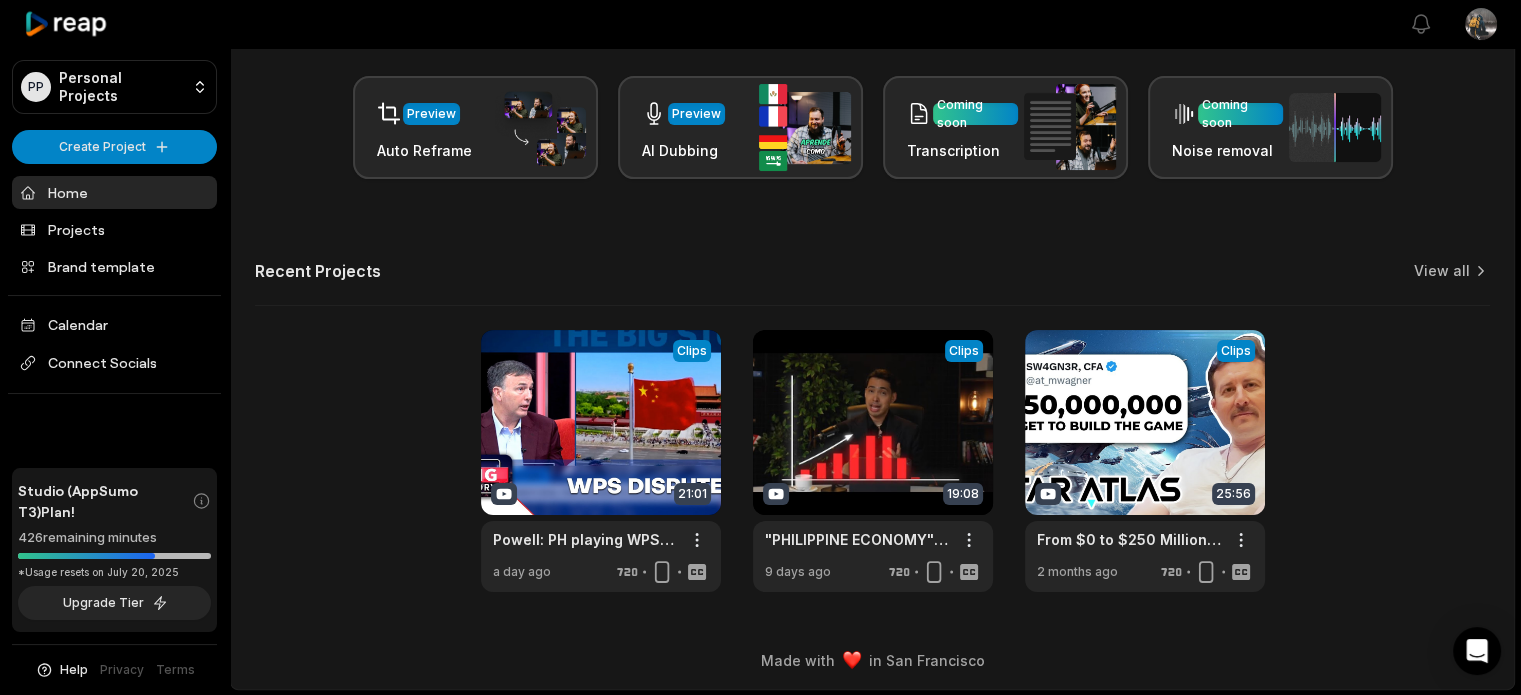 scroll, scrollTop: 0, scrollLeft: 0, axis: both 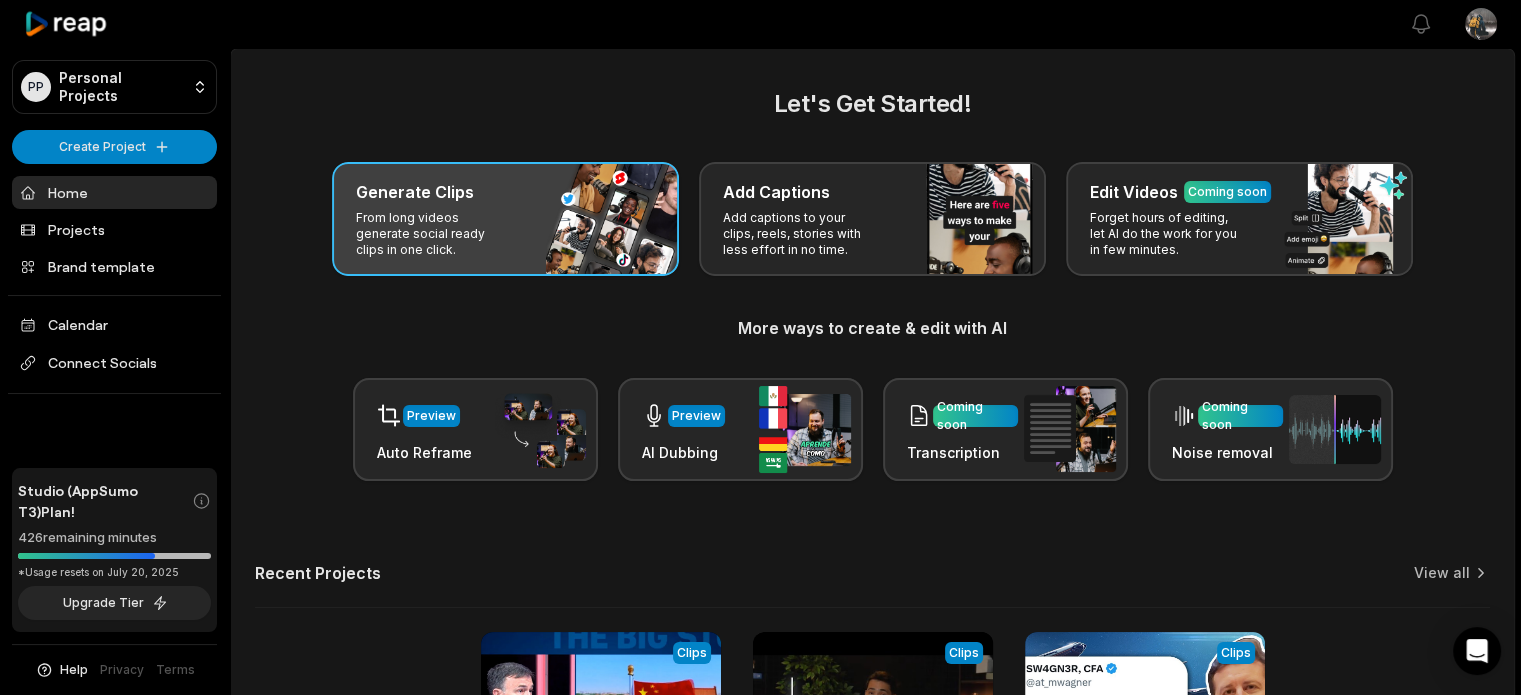 click on "Generate Clips From long videos generate social ready clips in one click." at bounding box center [505, 219] 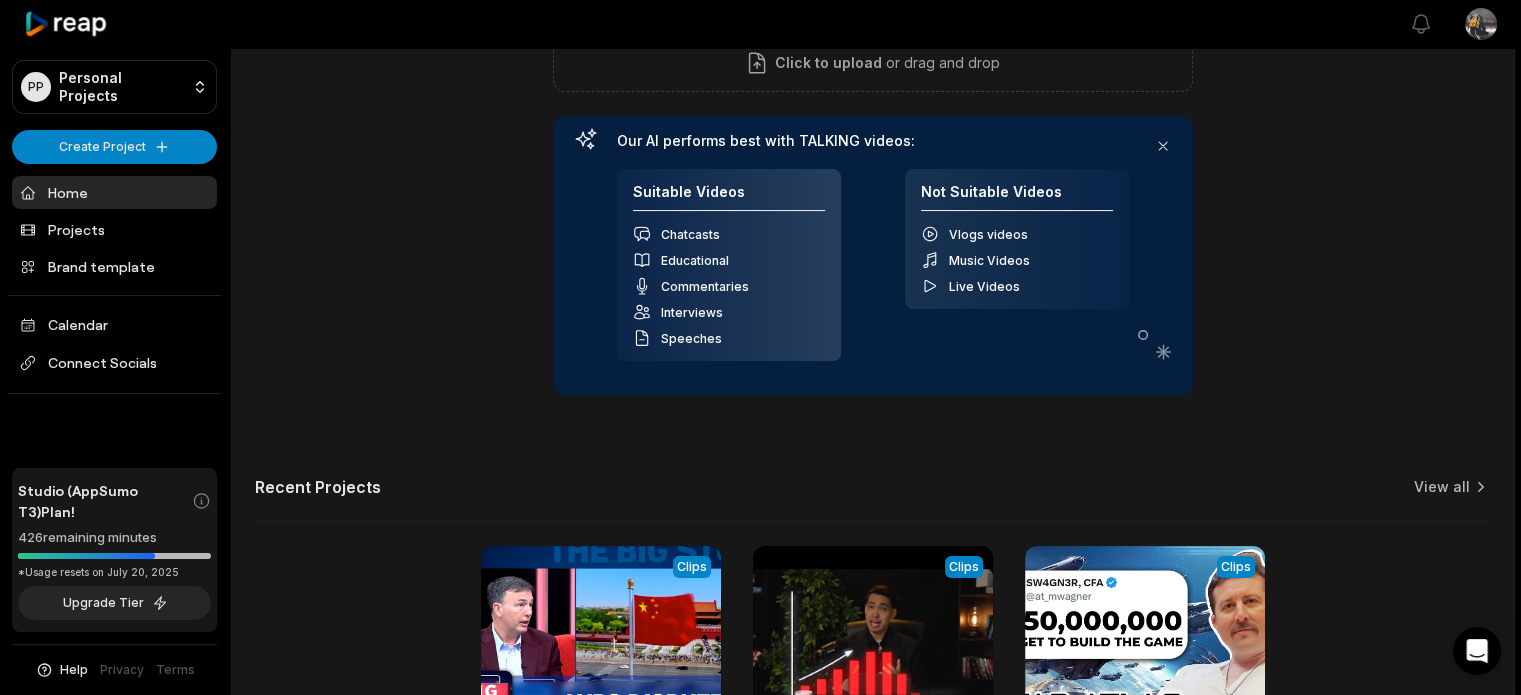 scroll, scrollTop: 172, scrollLeft: 0, axis: vertical 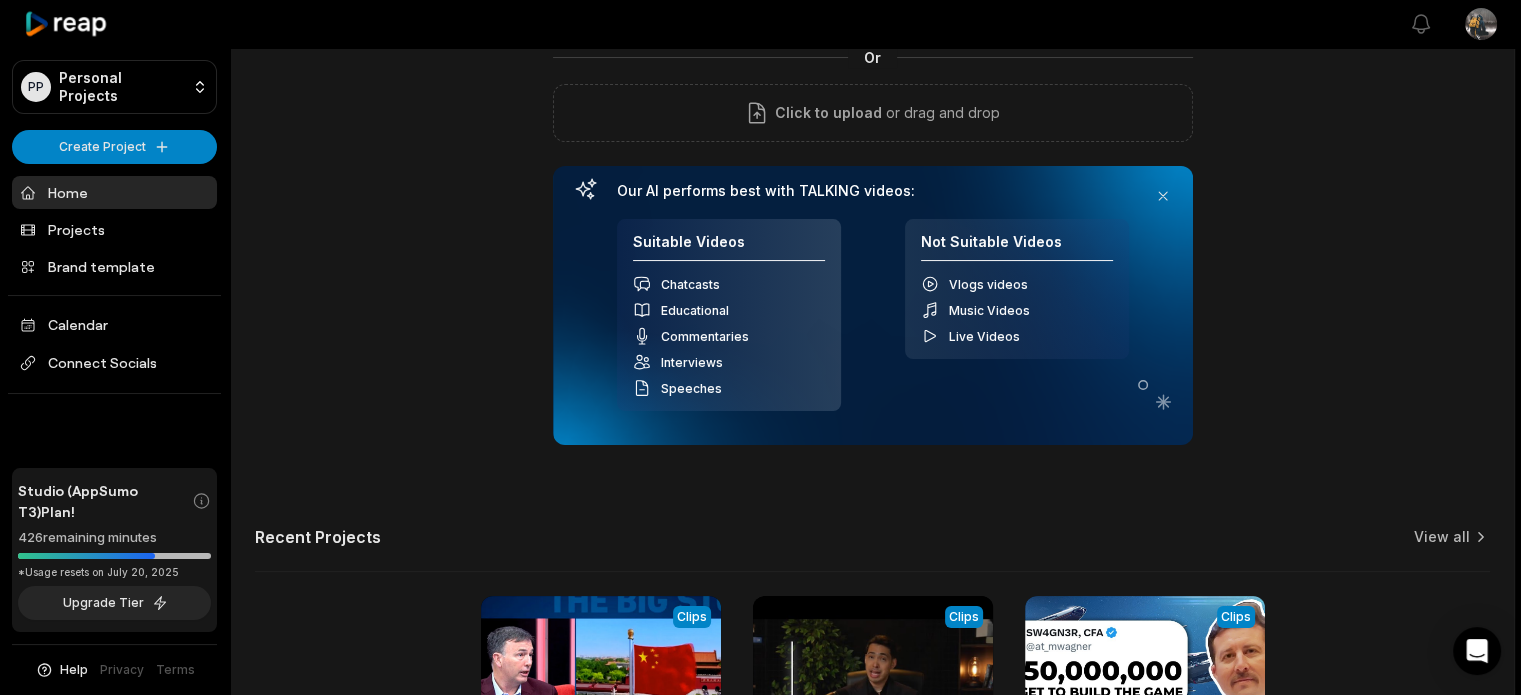 click on "Upload your long video to begin & see the magic! YouTube link Get Clips We recommend videos longer than  2 minutes . Or Click to upload or drag and drop Our AI performs best with TALKING videos: Suitable Videos Chatcasts Educational  Commentaries  Interviews  Speeches Not Suitable Videos Vlogs videos Music Videos Live Videos Recent Projects View all View Clips Clips 21:01 Powell: PH playing WPS dispute with China well Open options a day ago View Clips Clips 19:08 "PHILIPPINE ECONOMY": FACTS, FICTION & FUTURE TRENDS Open options 9 days ago View Clips Clips 25:56 From $0 to $250 Million: The Star Atlas Journey | Interview with [FIRST] [LAST] Open options 2 months ago" at bounding box center [872, 386] 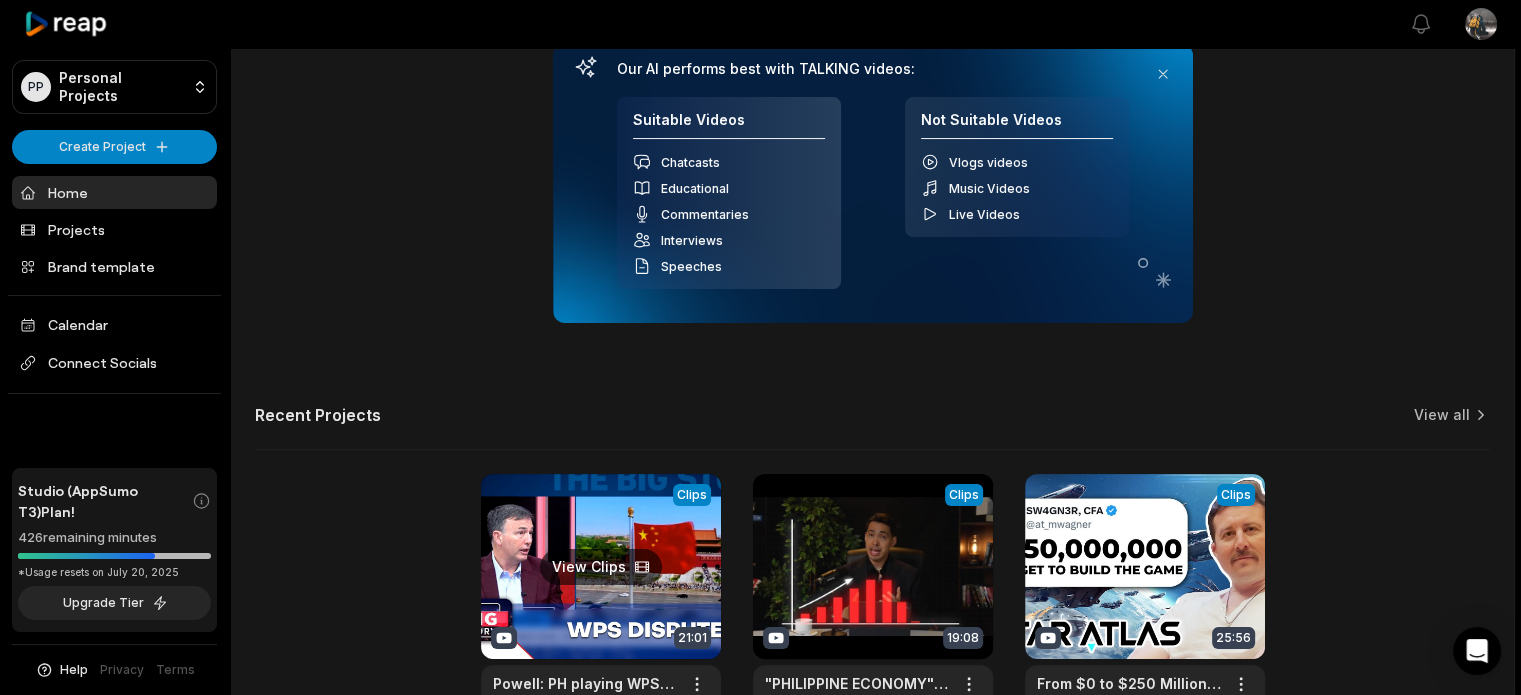 scroll, scrollTop: 438, scrollLeft: 0, axis: vertical 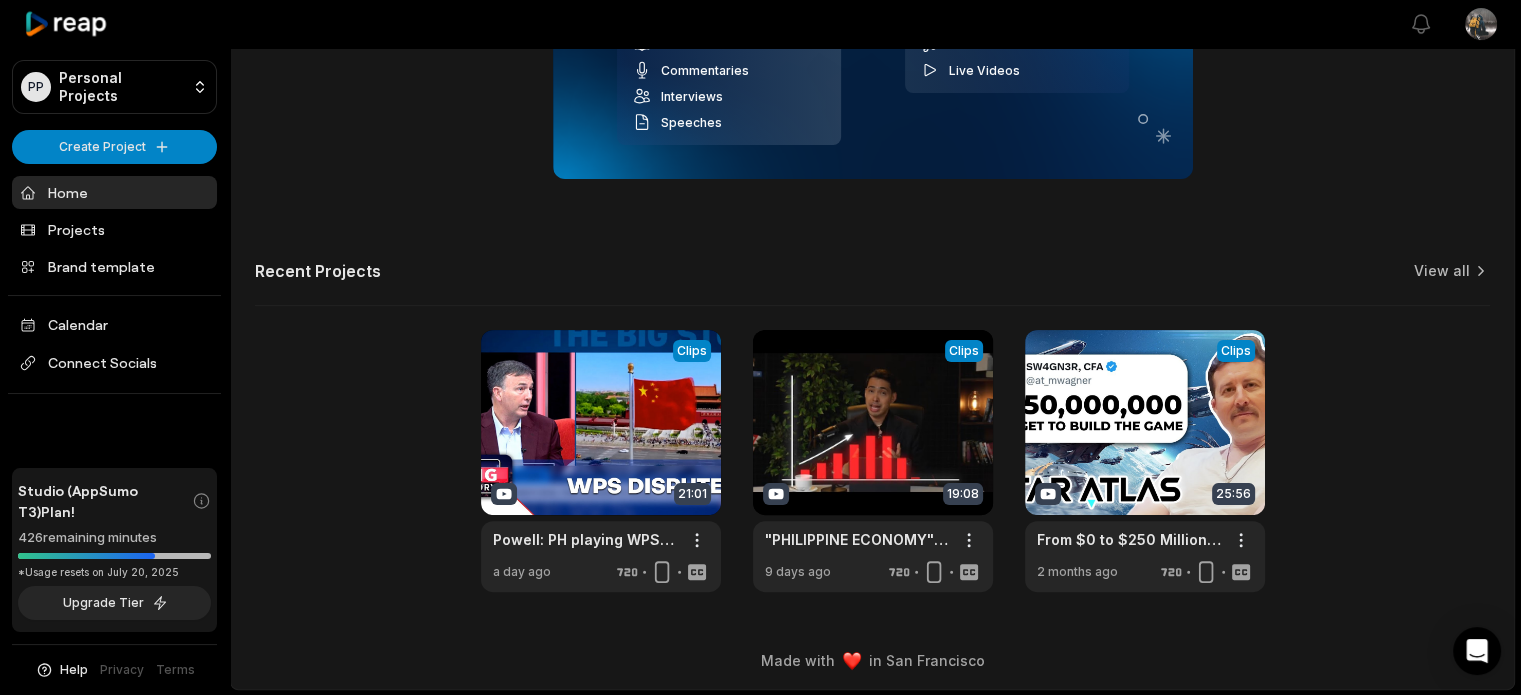 click on "Upload your long video to begin & see the magic! YouTube link Get Clips We recommend videos longer than  2 minutes . Or Click to upload or drag and drop Our AI performs best with TALKING videos: Suitable Videos Chatcasts Educational  Commentaries  Interviews  Speeches Not Suitable Videos Vlogs videos Music Videos Live Videos Recent Projects View all View Clips Clips 21:01 Powell: PH playing WPS dispute with China well Open options a day ago View Clips Clips 19:08 "PHILIPPINE ECONOMY": FACTS, FICTION & FUTURE TRENDS Open options 9 days ago View Clips Clips 25:56 From $0 to $250 Million: The Star Atlas Journey | Interview with [FIRST] [LAST] Open options 2 months ago" at bounding box center [872, 120] 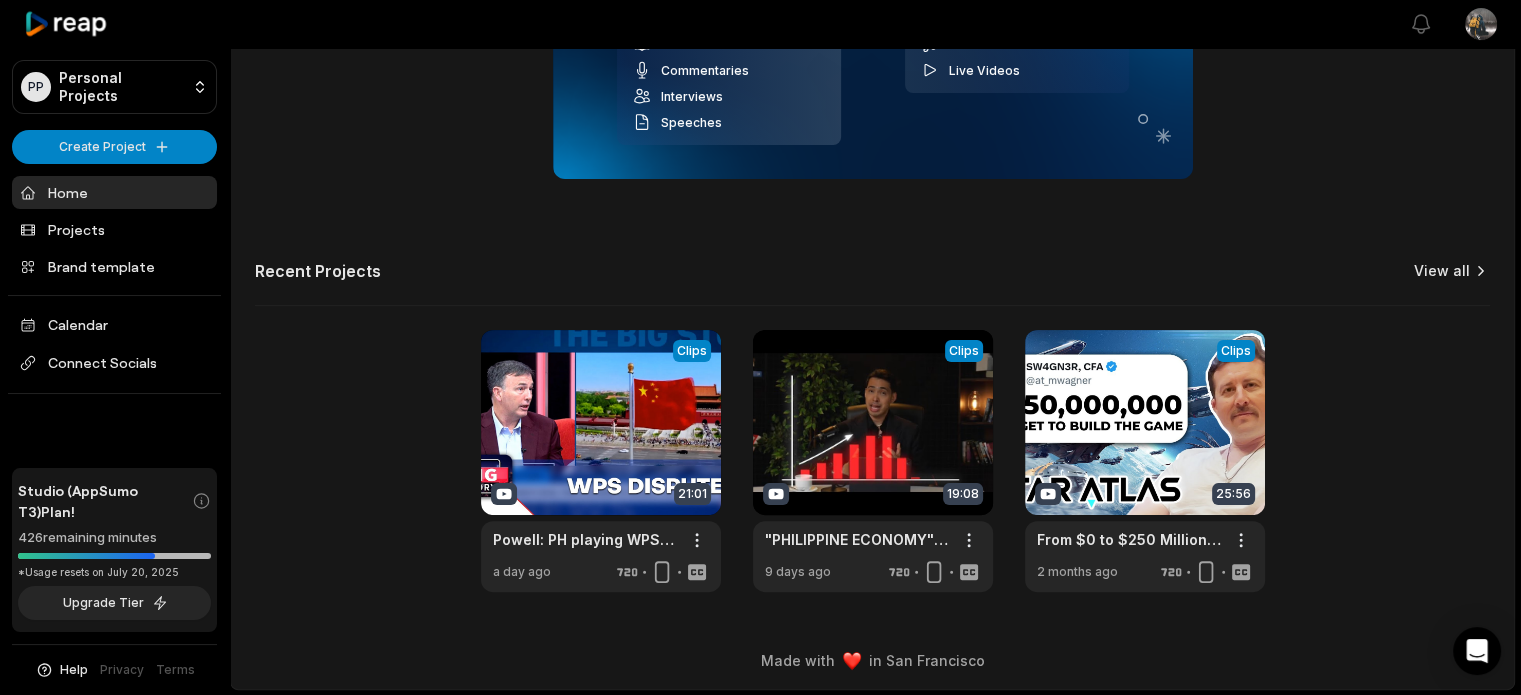 click on "View all" at bounding box center [1442, 271] 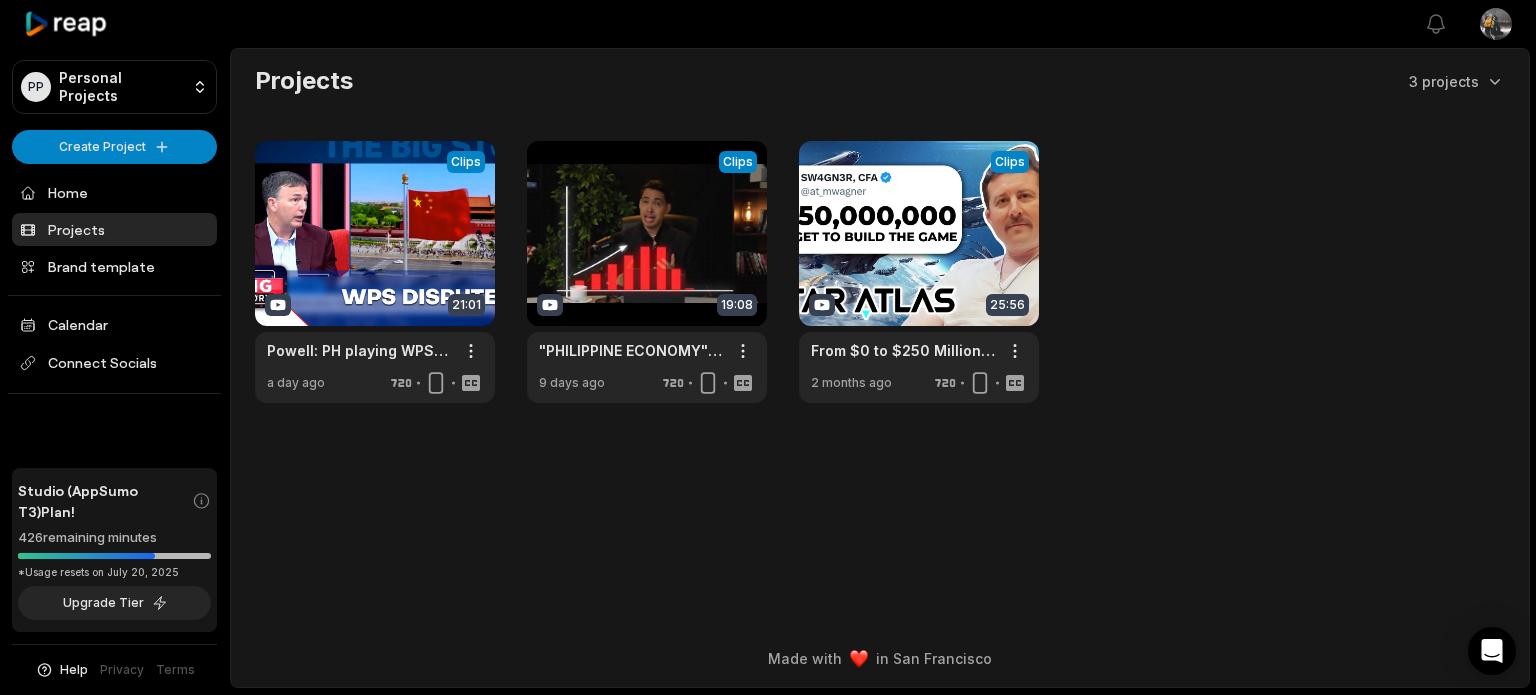 click on "Made with   in [CITY]
You are currently on a  STUDIO (APPSUMO T3) Plan : Minutes used means the duration of input video in minutes which is being processed to create clips." at bounding box center (768, 347) 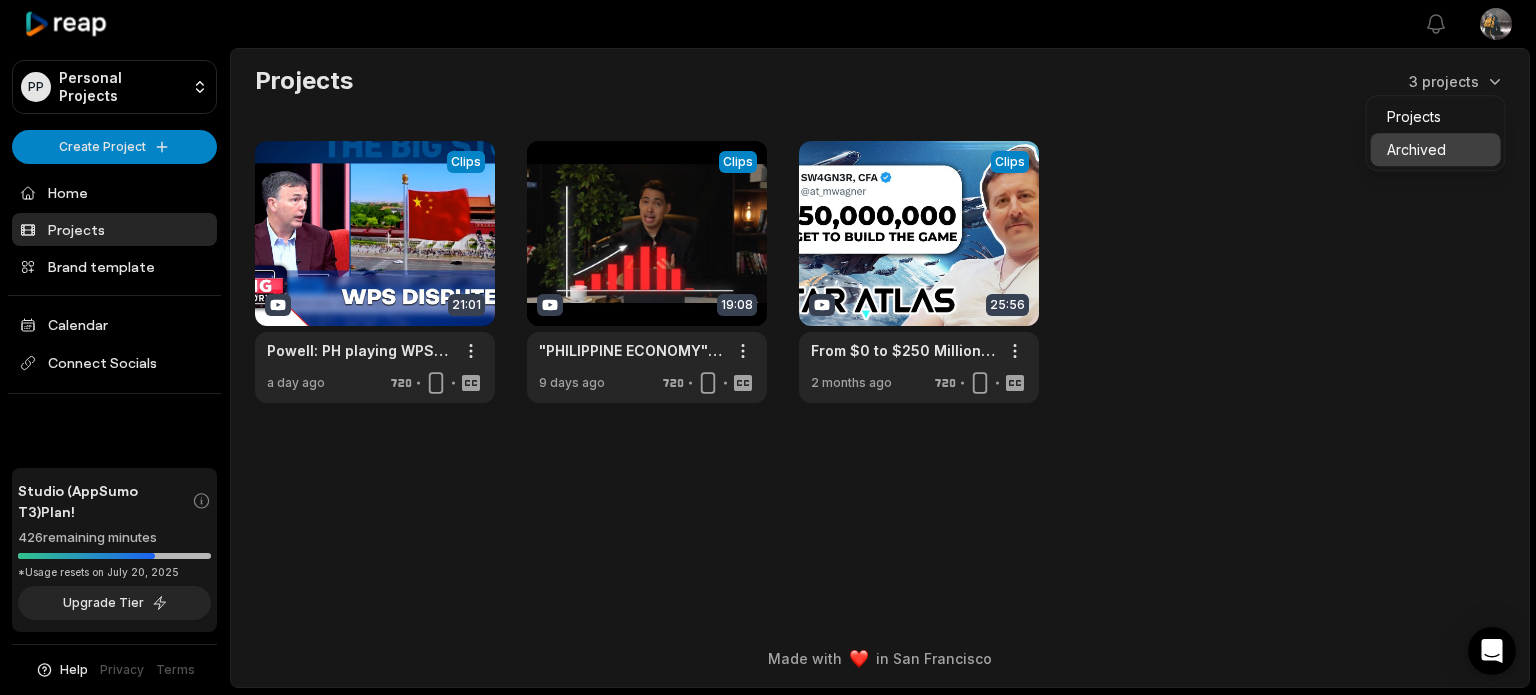 click on "Archived" at bounding box center [1436, 149] 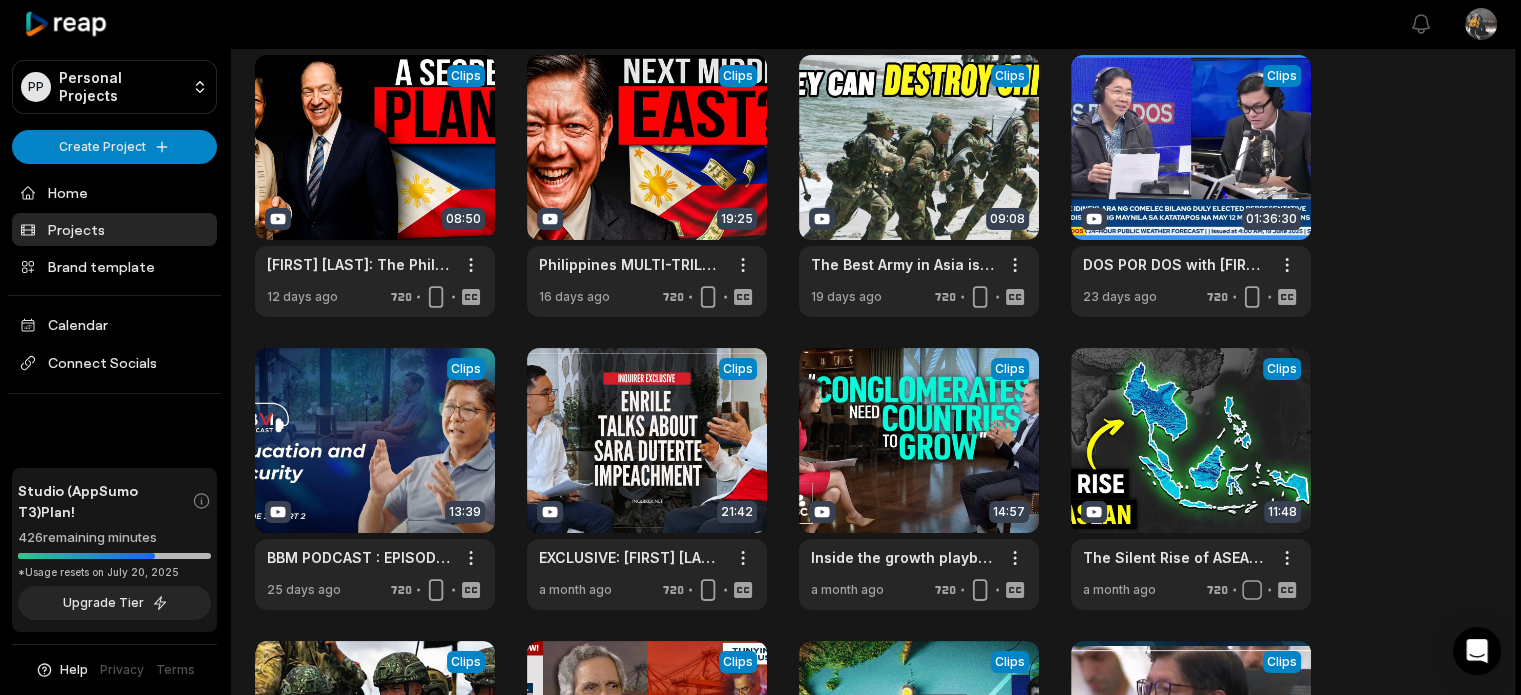 scroll, scrollTop: 69, scrollLeft: 0, axis: vertical 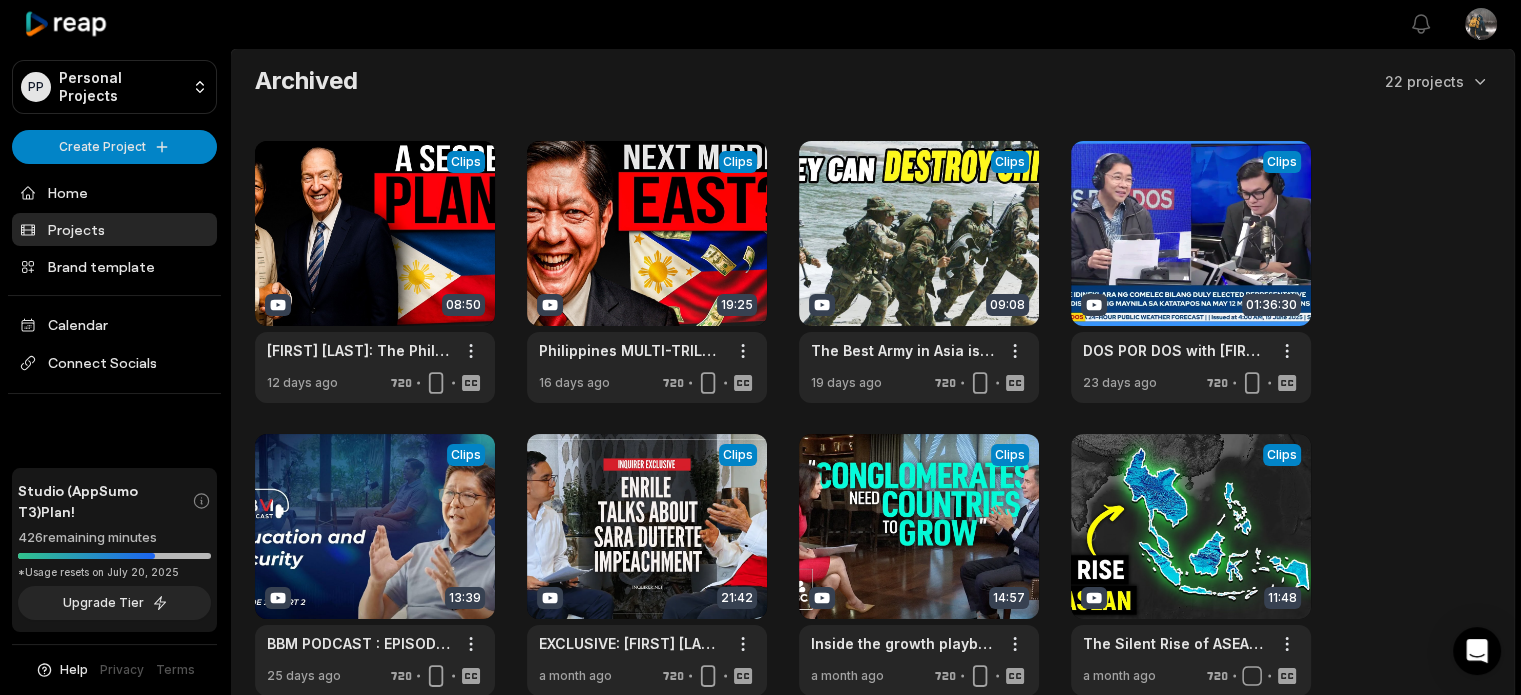 click on "View Clips Clips 50:30 Full interview sa 3rd richest man ng Pilipinas Clips" at bounding box center (872, 565) 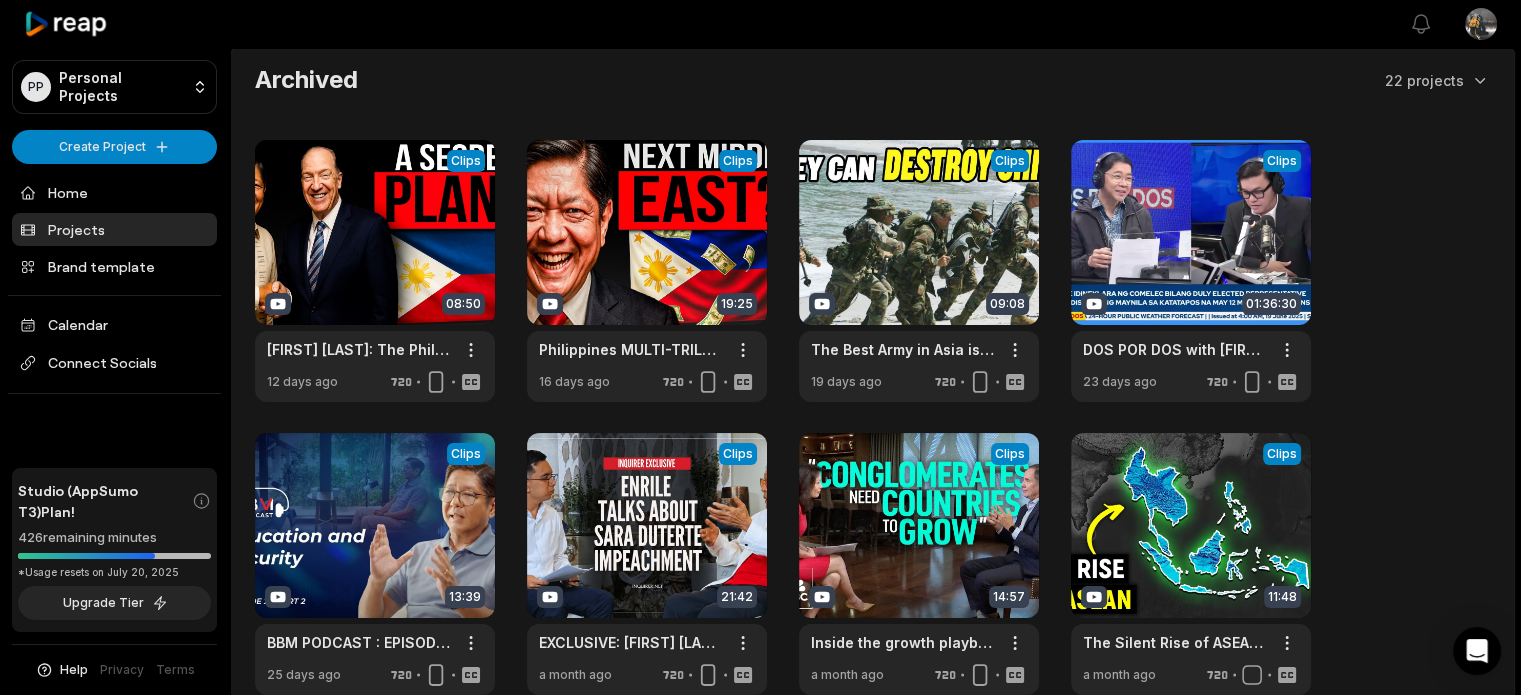 scroll, scrollTop: 0, scrollLeft: 0, axis: both 